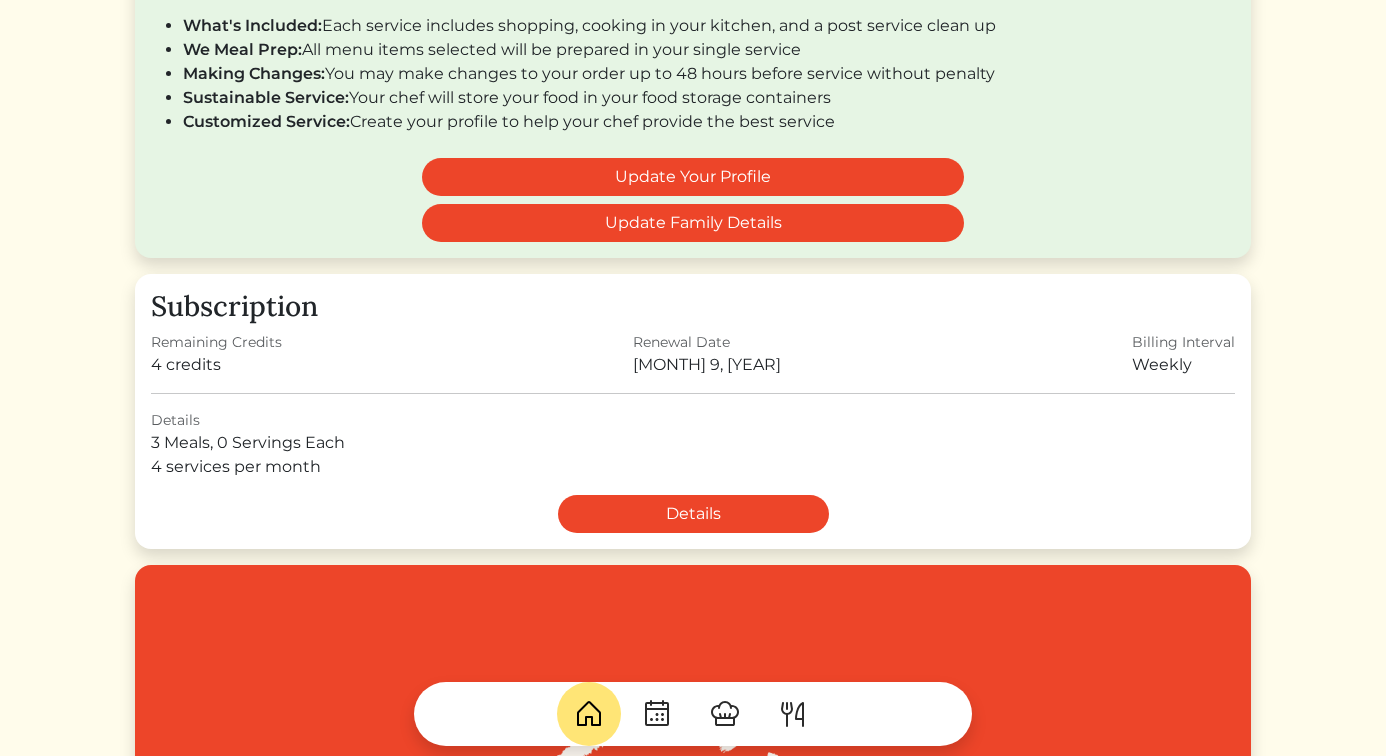 scroll, scrollTop: 0, scrollLeft: 0, axis: both 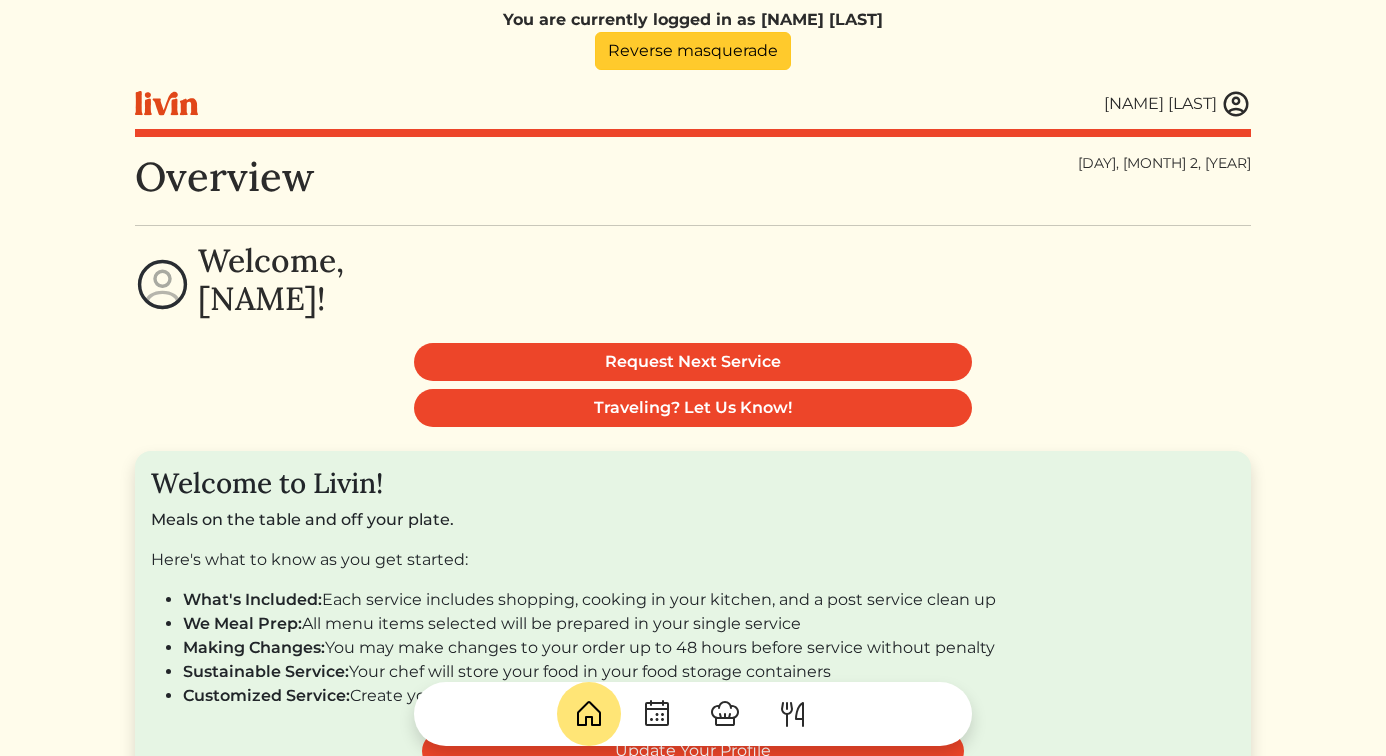 click on "Reverse masquerade" at bounding box center [693, 51] 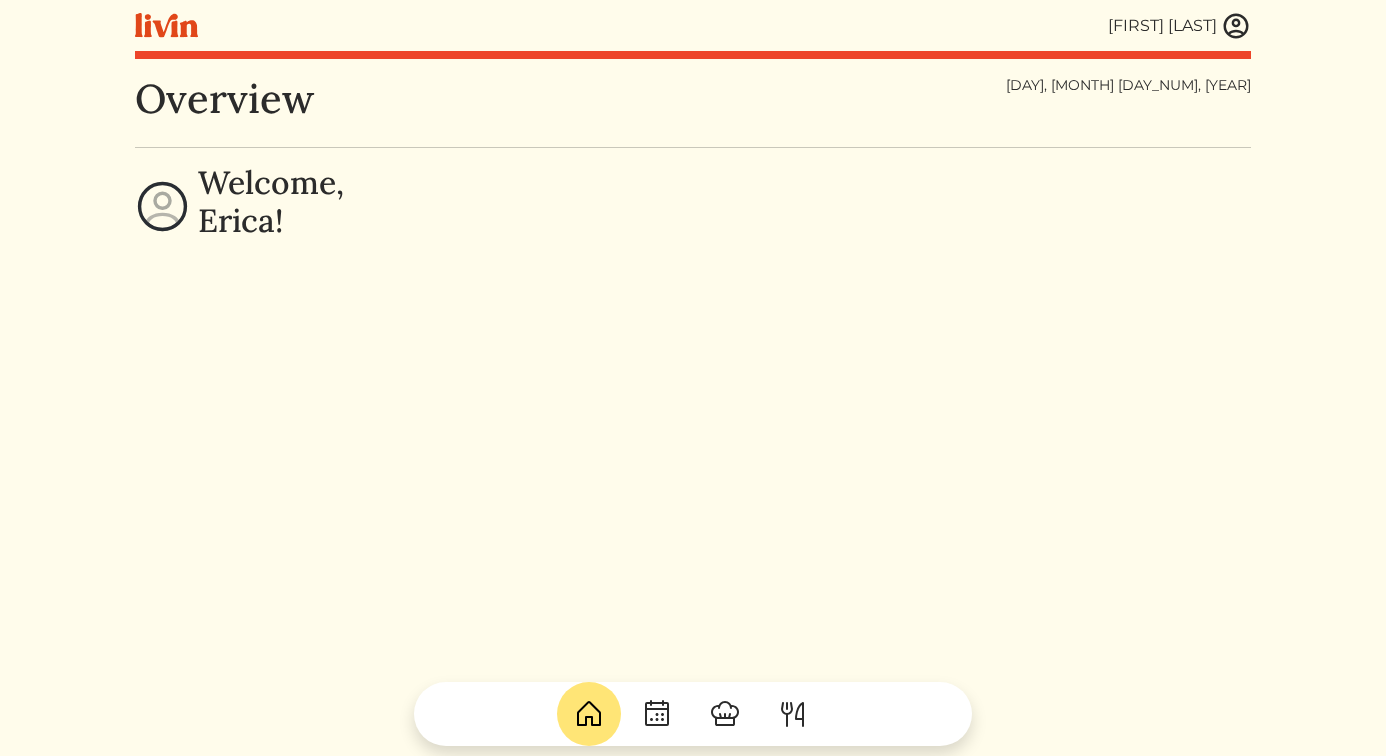 scroll, scrollTop: 0, scrollLeft: 0, axis: both 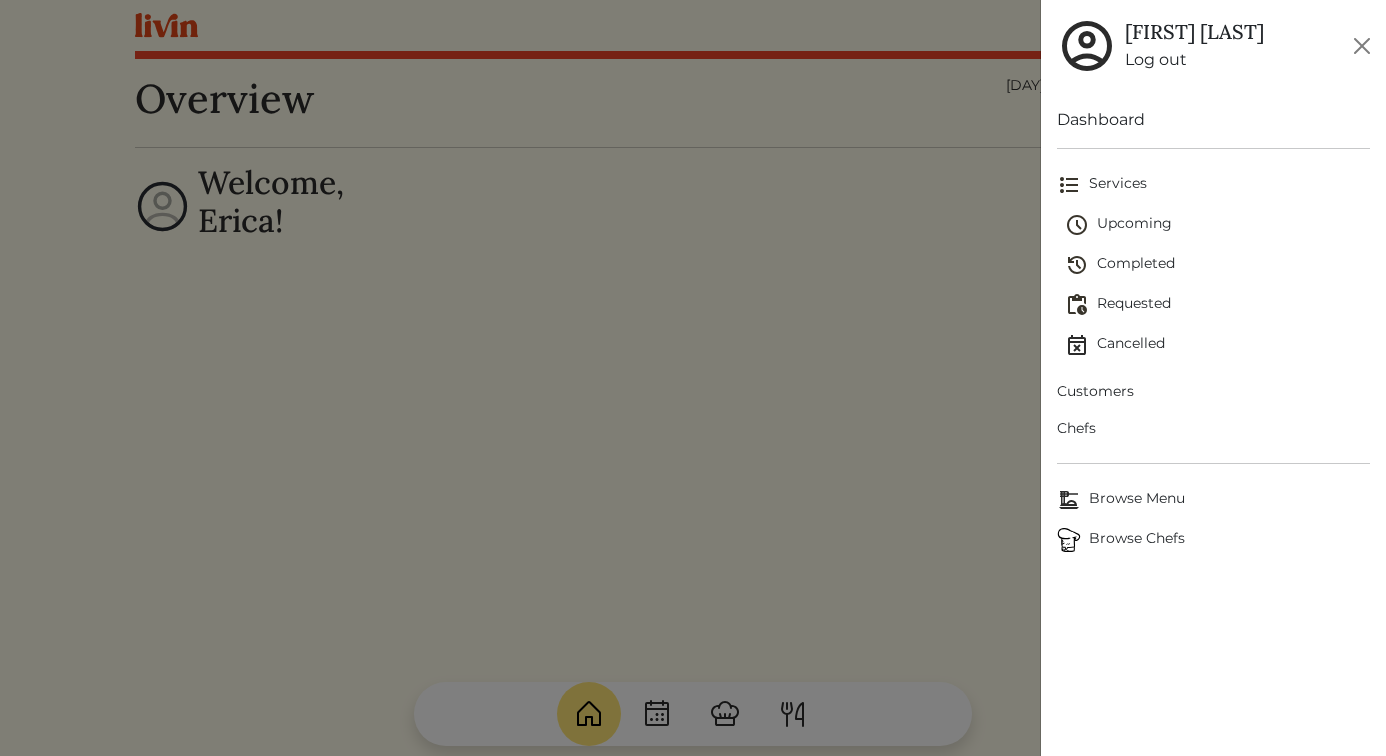 click on "Customers" at bounding box center (1214, 391) 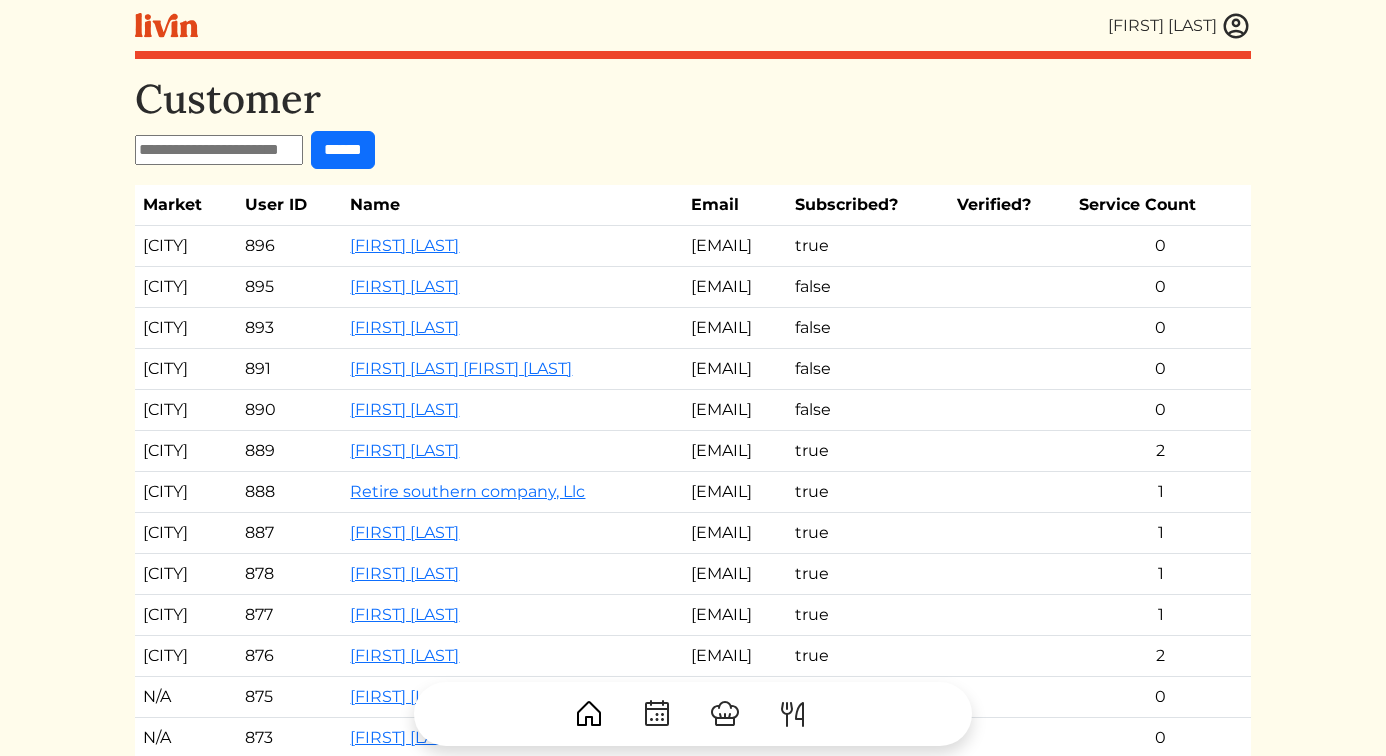 click on "[FIRST] [LAST]" at bounding box center [512, 246] 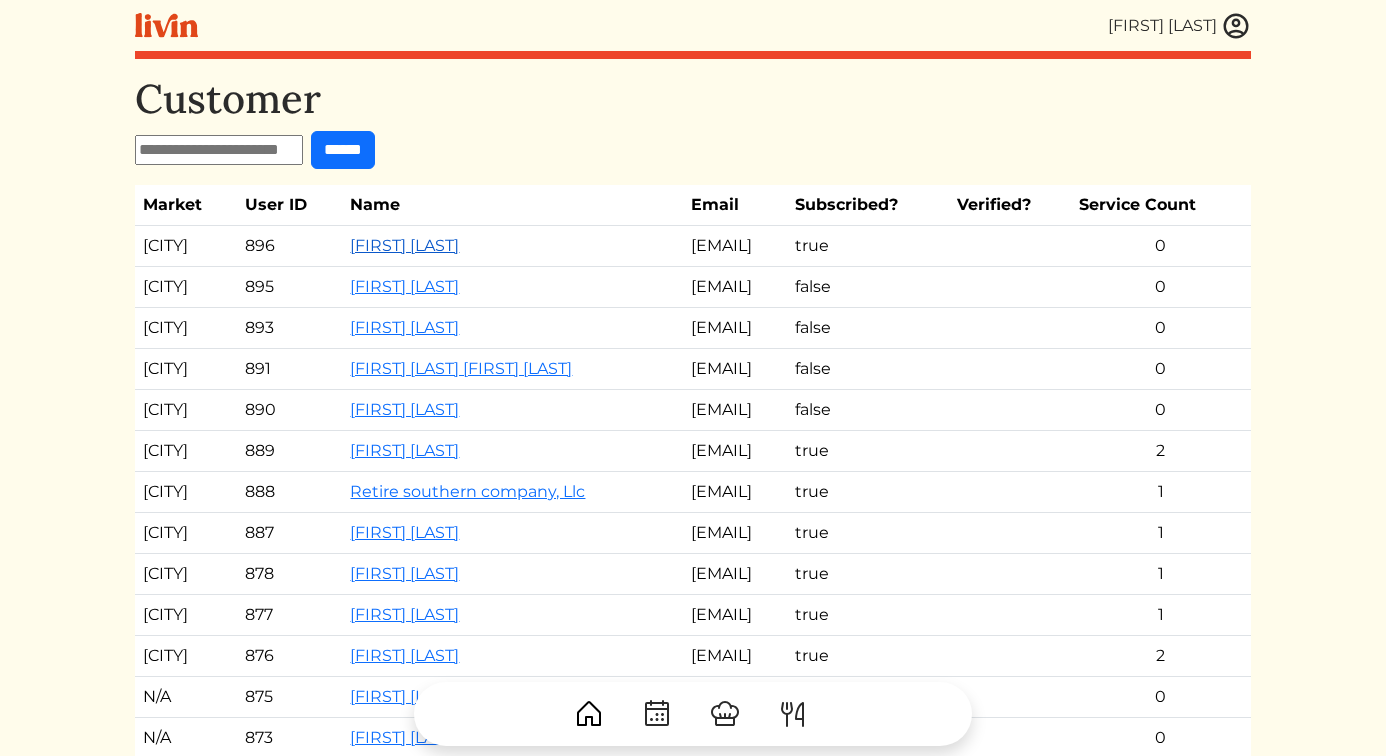 click on "[FIRST] [LAST]" at bounding box center [404, 245] 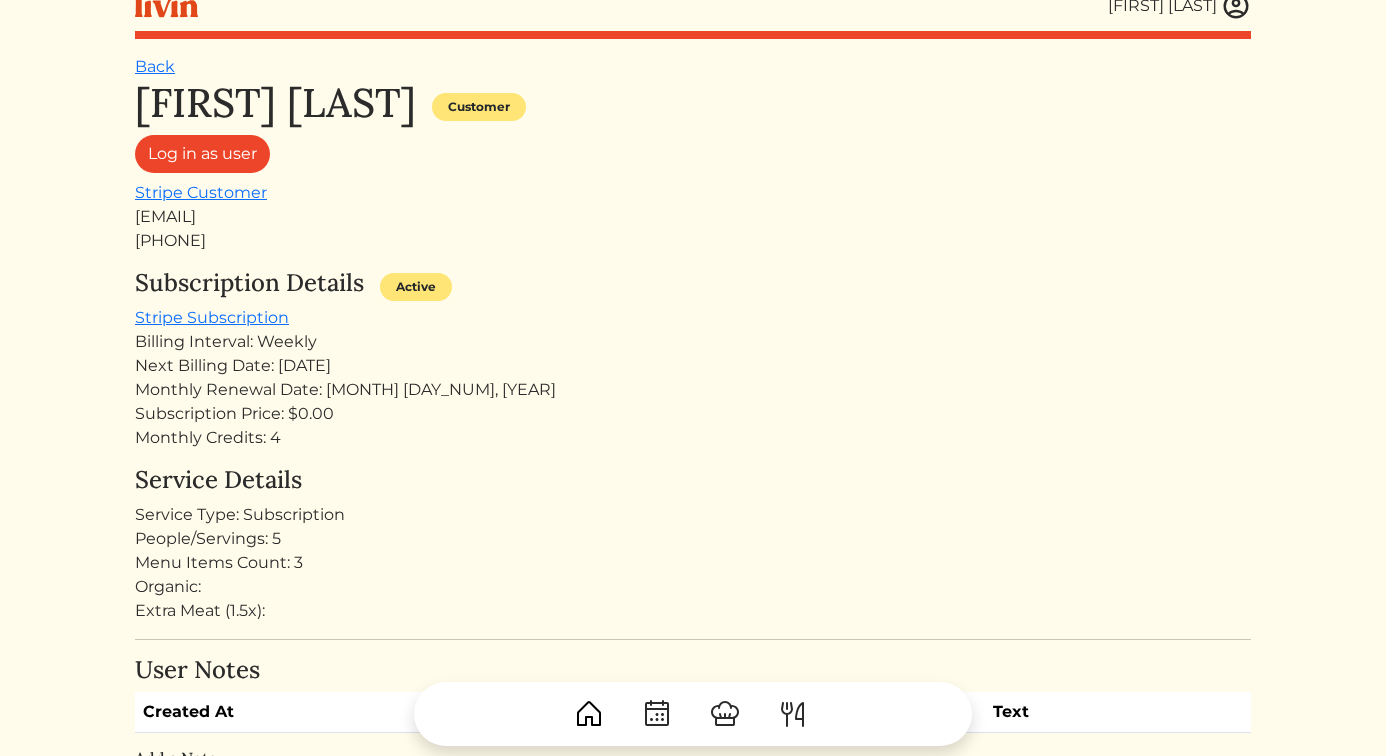 scroll, scrollTop: 21, scrollLeft: 0, axis: vertical 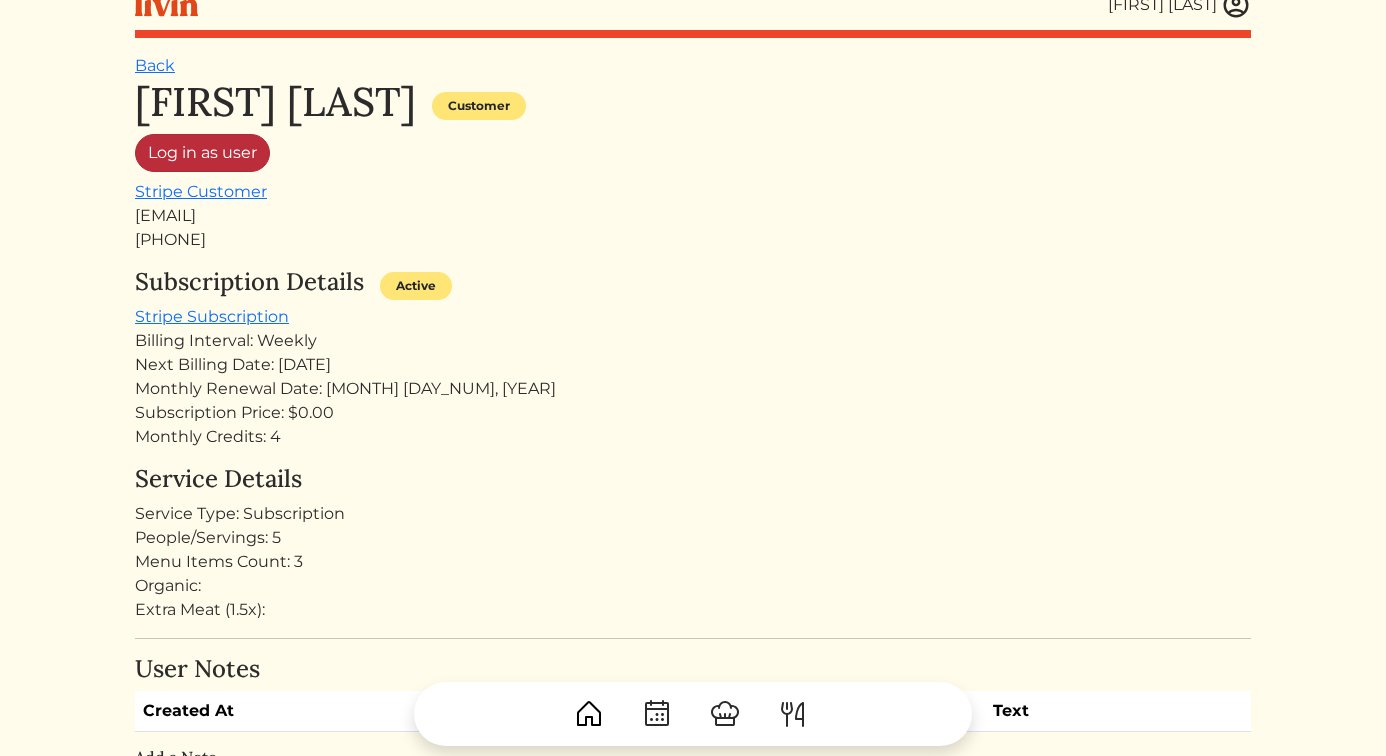 click on "Log in as user" at bounding box center (202, 153) 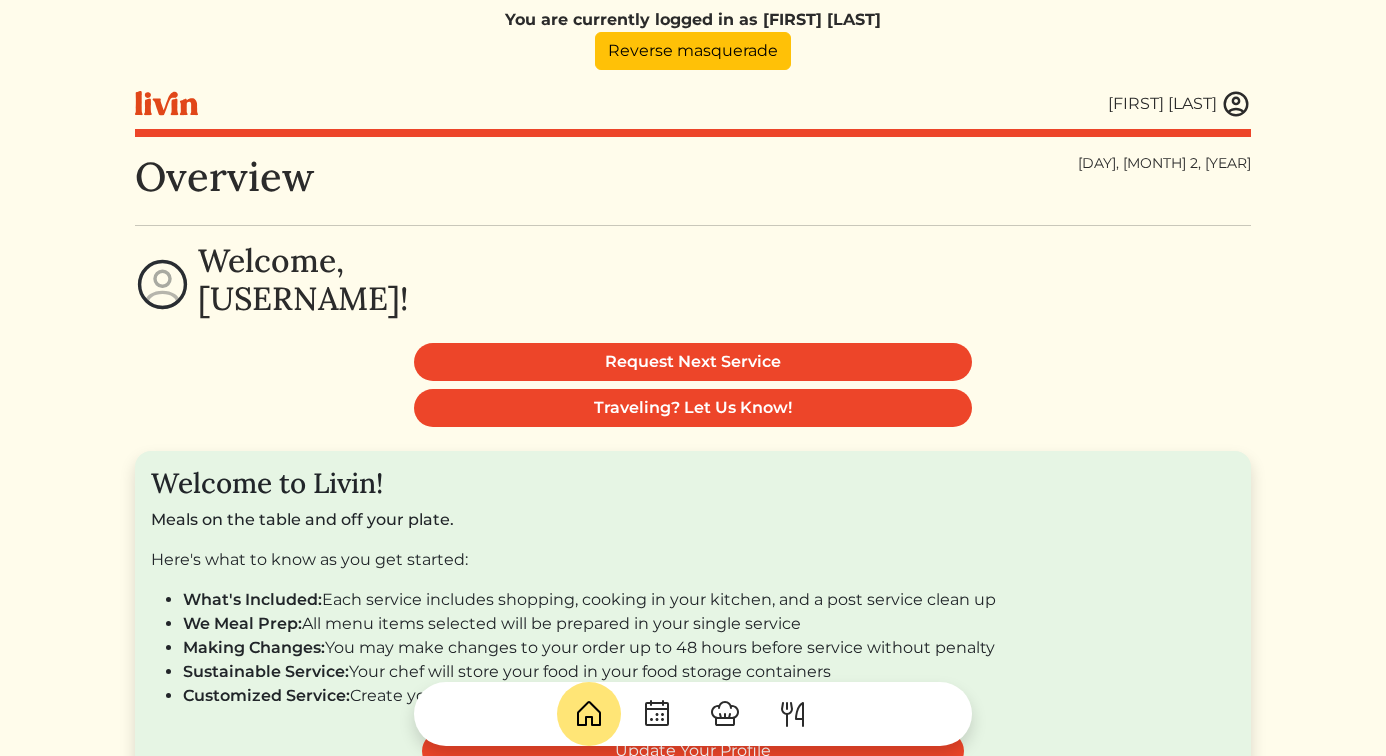 scroll, scrollTop: 0, scrollLeft: 0, axis: both 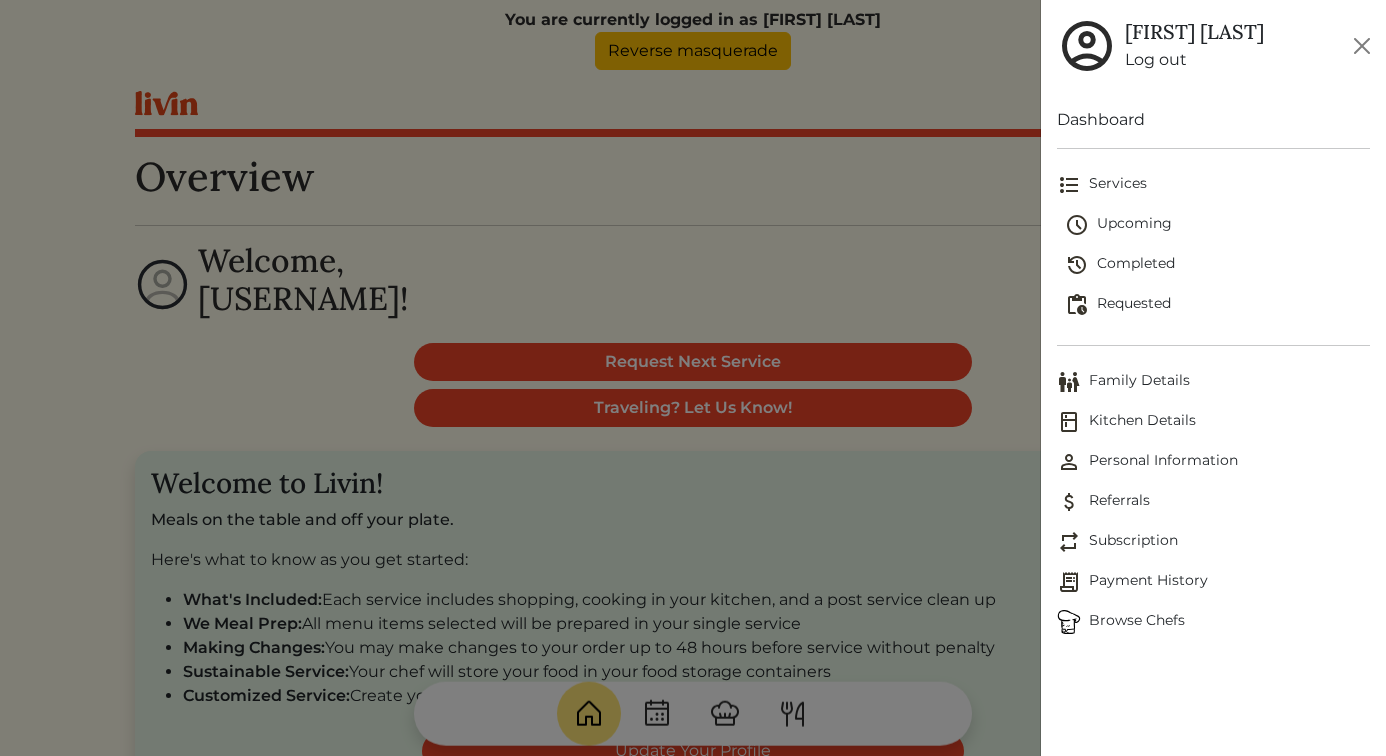 click at bounding box center [693, 378] 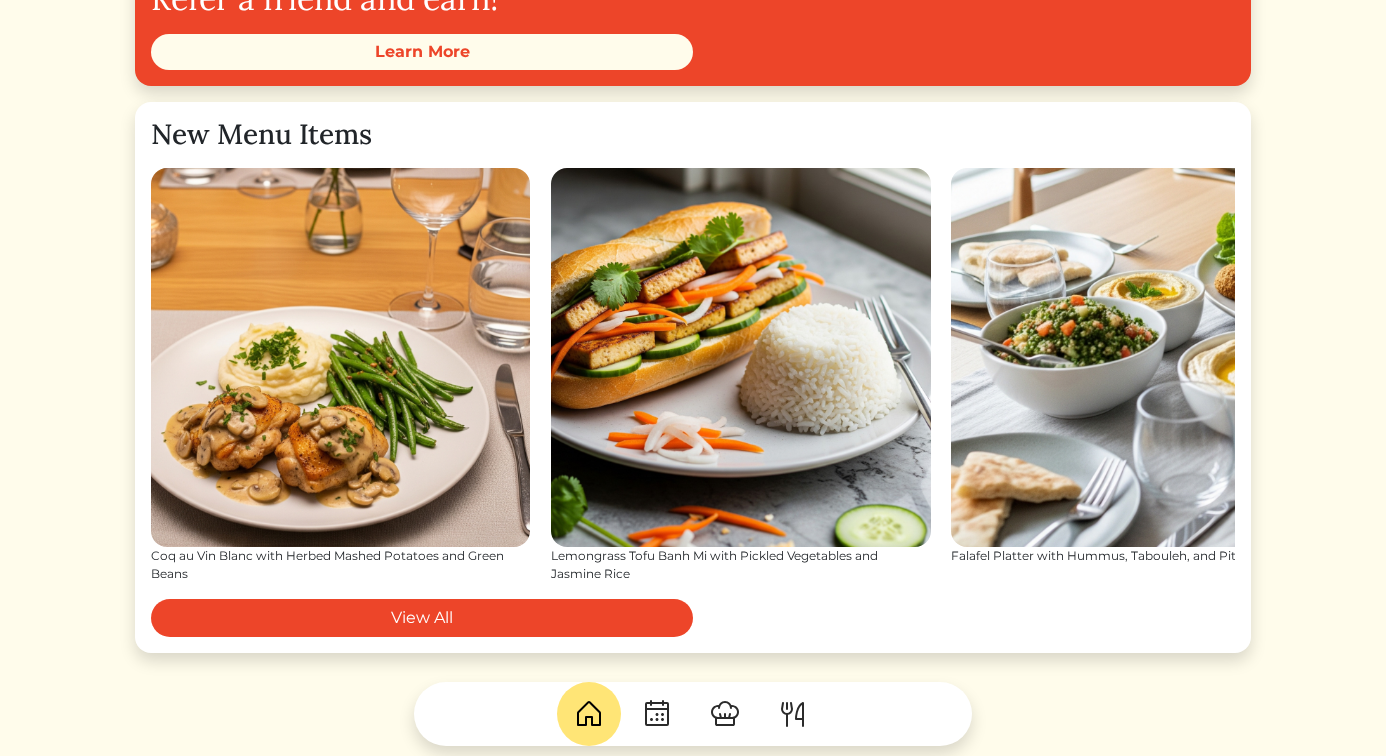 scroll, scrollTop: 2280, scrollLeft: 0, axis: vertical 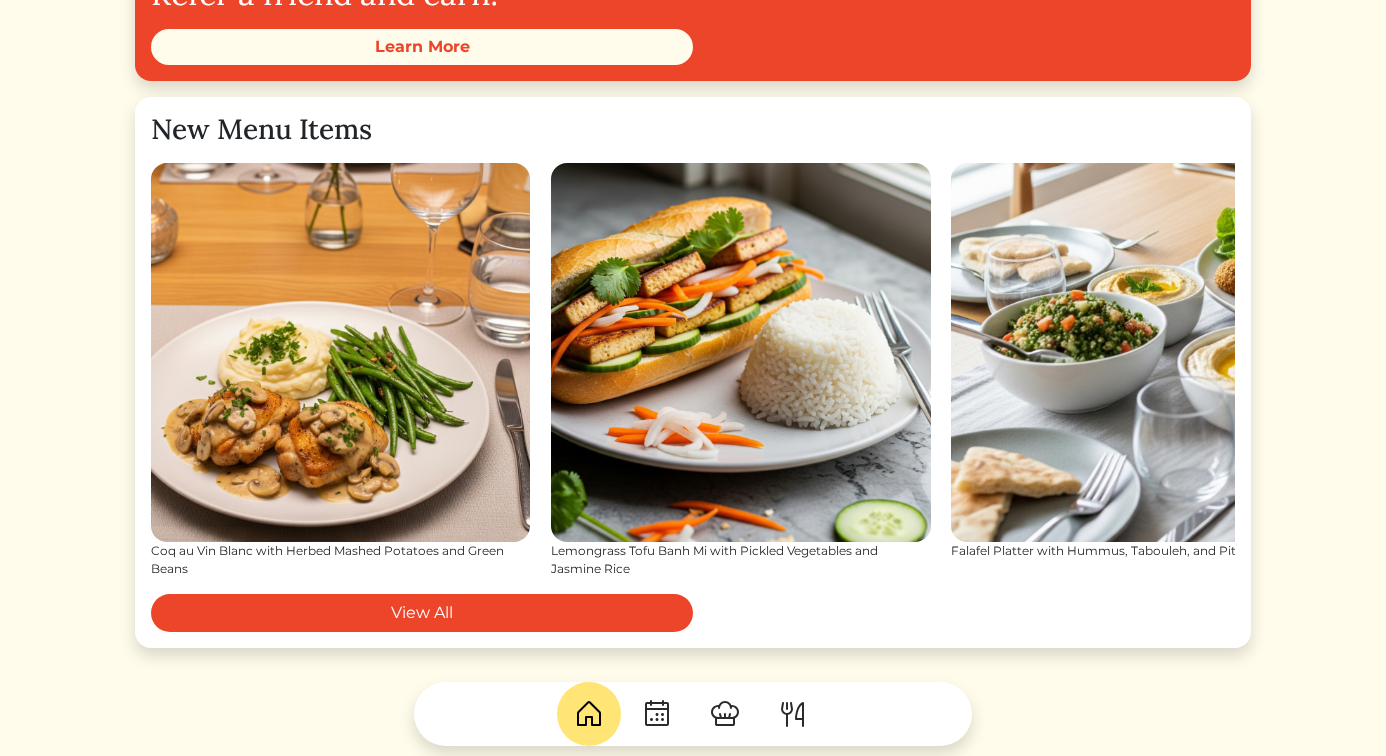 click at bounding box center [740, 352] 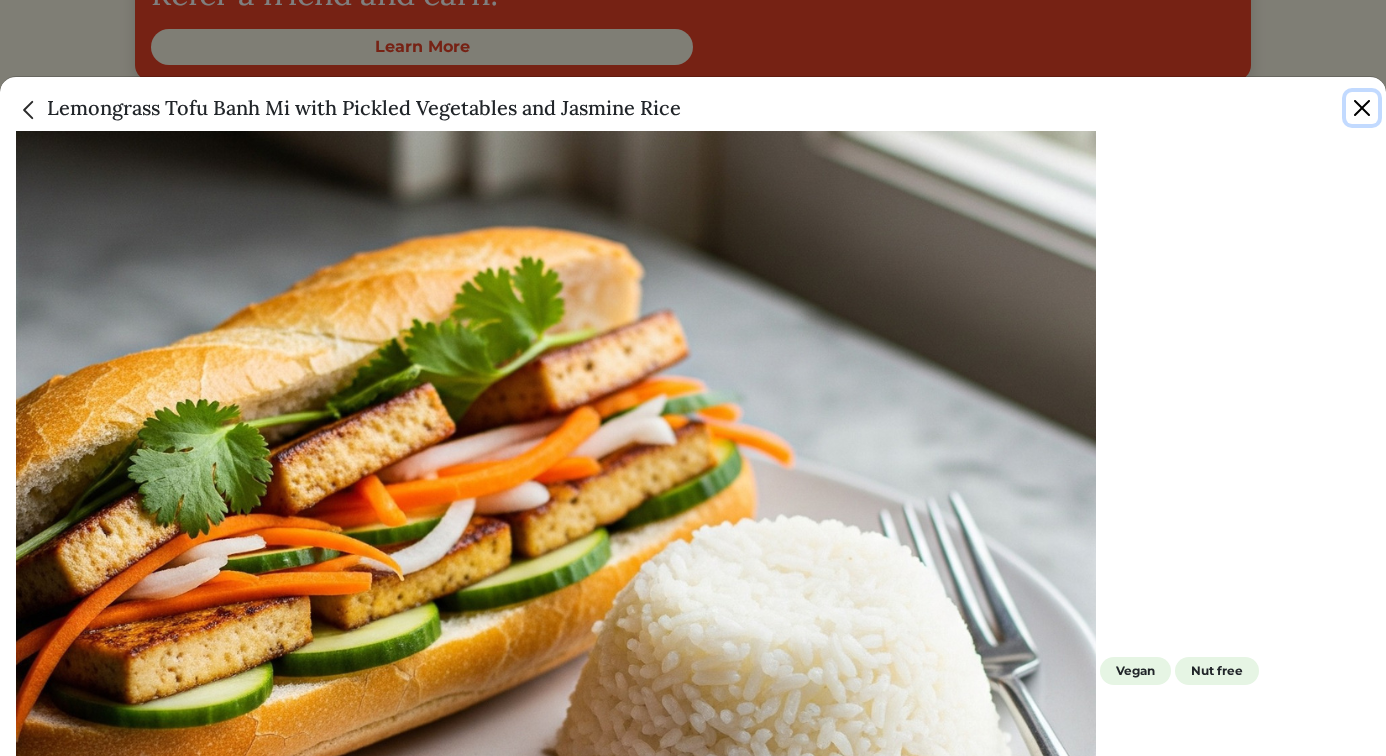 click at bounding box center [1362, 108] 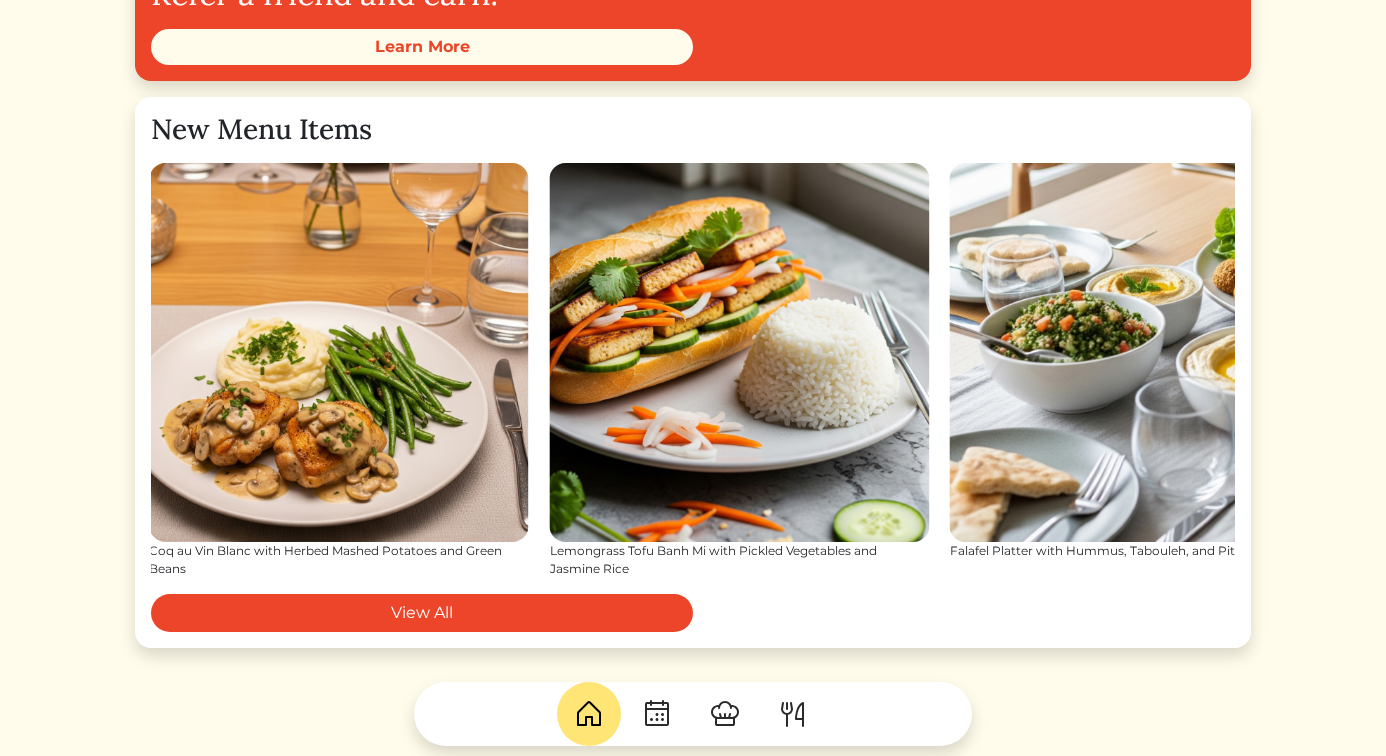 drag, startPoint x: 1040, startPoint y: 396, endPoint x: 520, endPoint y: 410, distance: 520.1884 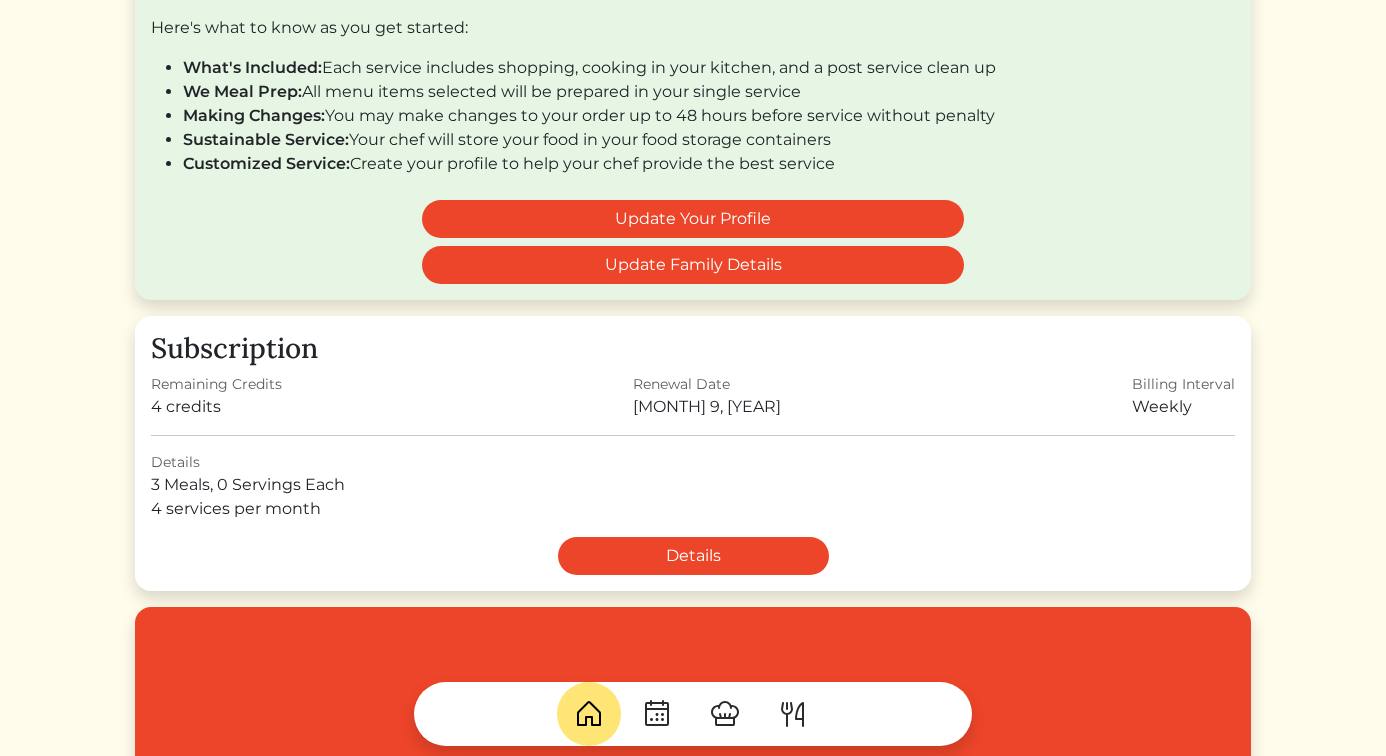 scroll, scrollTop: 0, scrollLeft: 0, axis: both 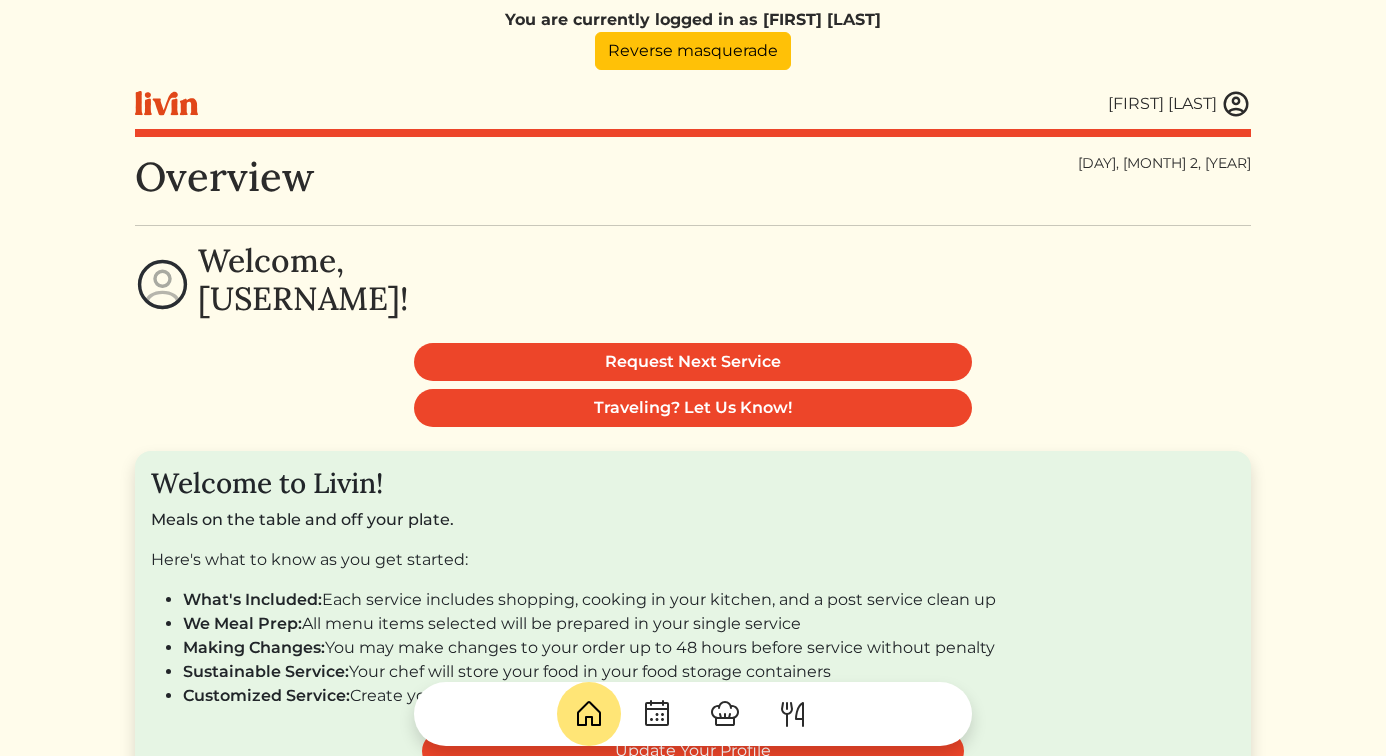click at bounding box center [1236, 104] 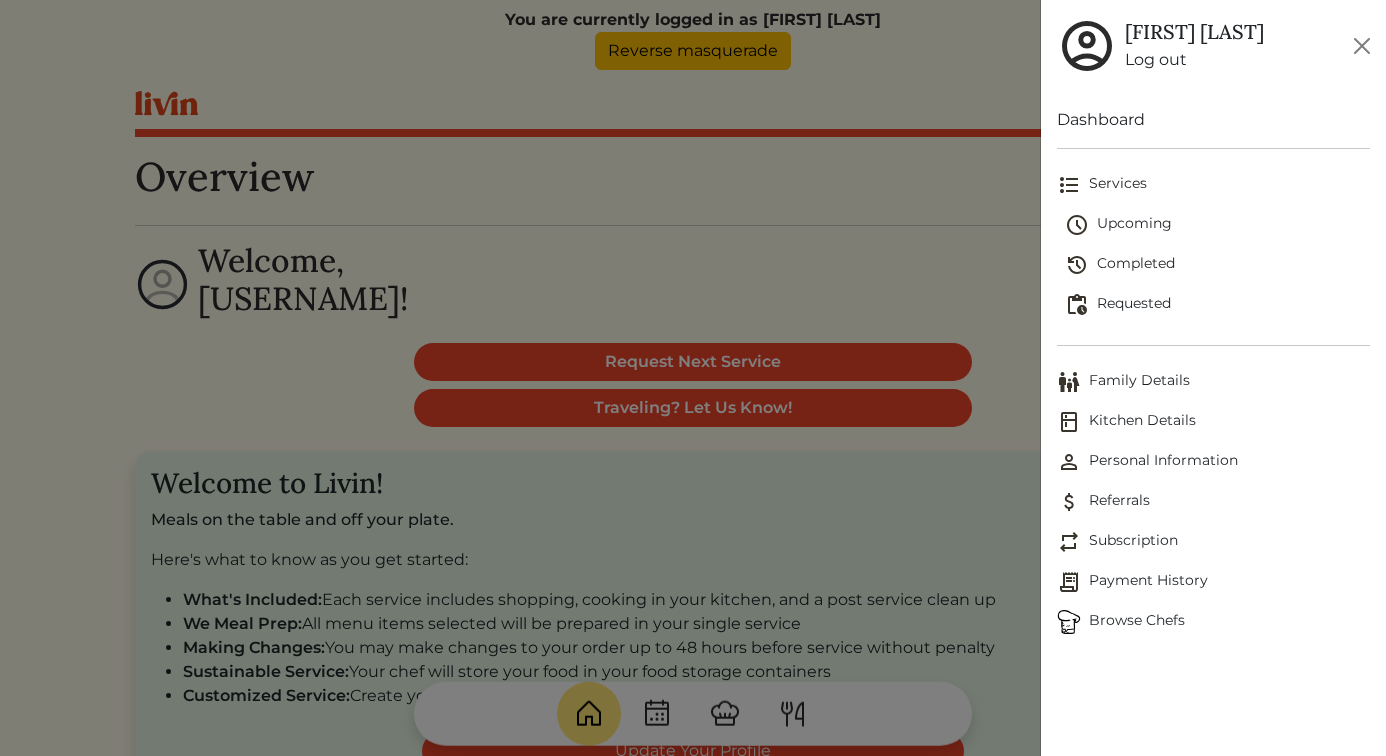 click on "Family Details" at bounding box center [1214, 382] 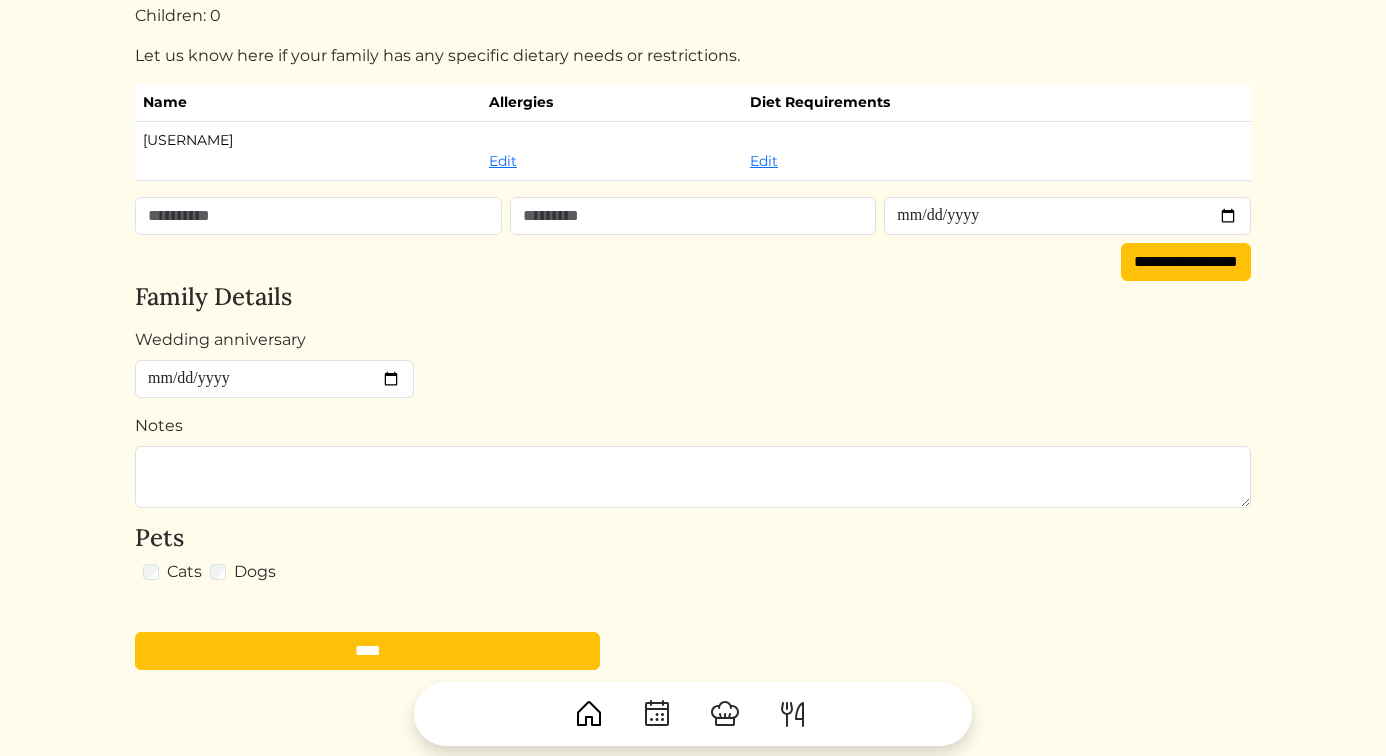 scroll, scrollTop: 0, scrollLeft: 0, axis: both 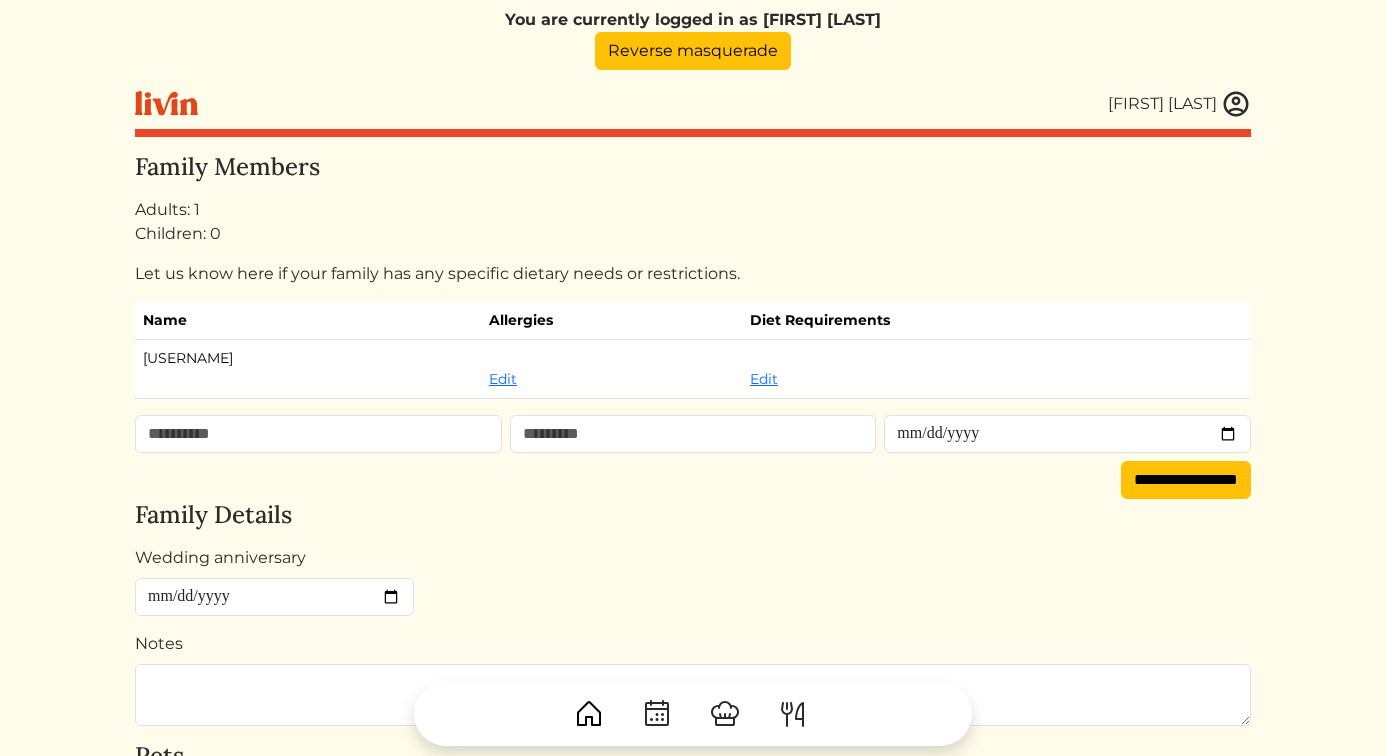 click at bounding box center (1236, 104) 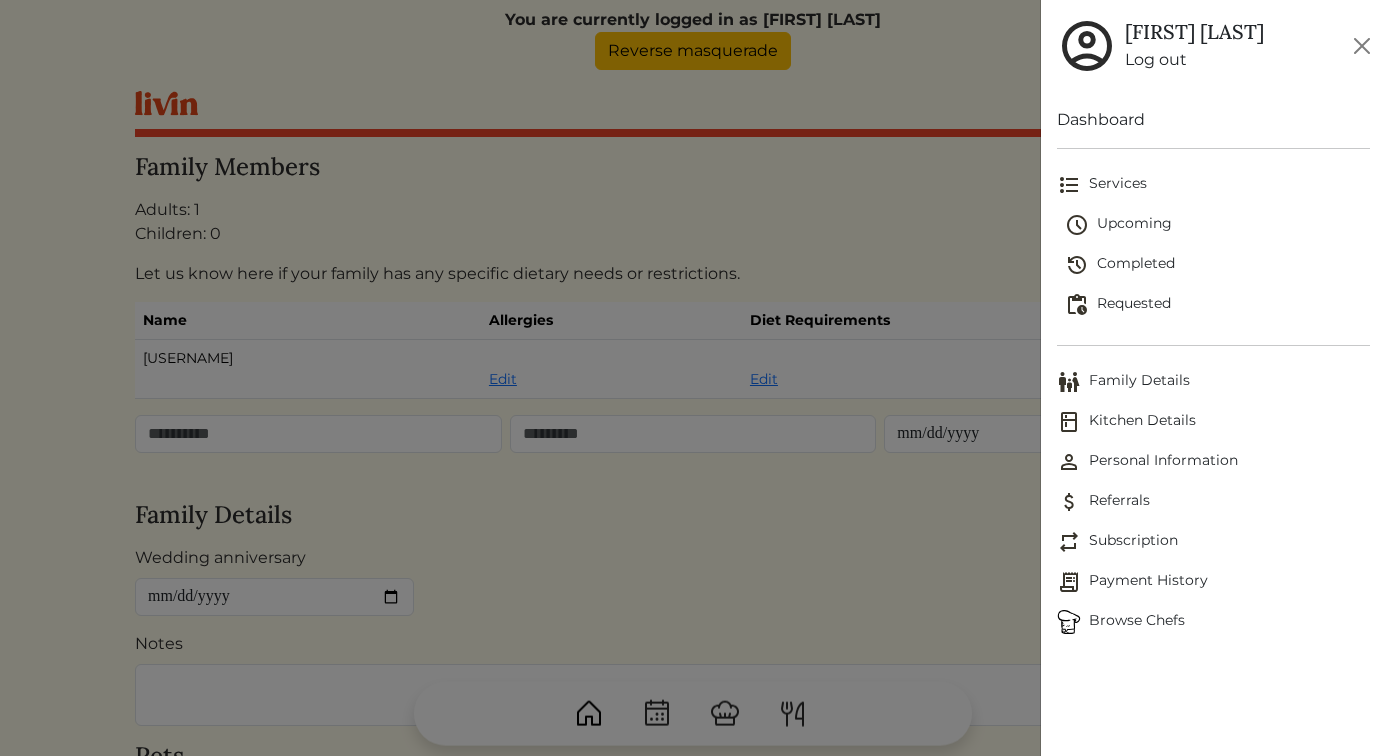 click on "Kitchen Details" at bounding box center (1214, 422) 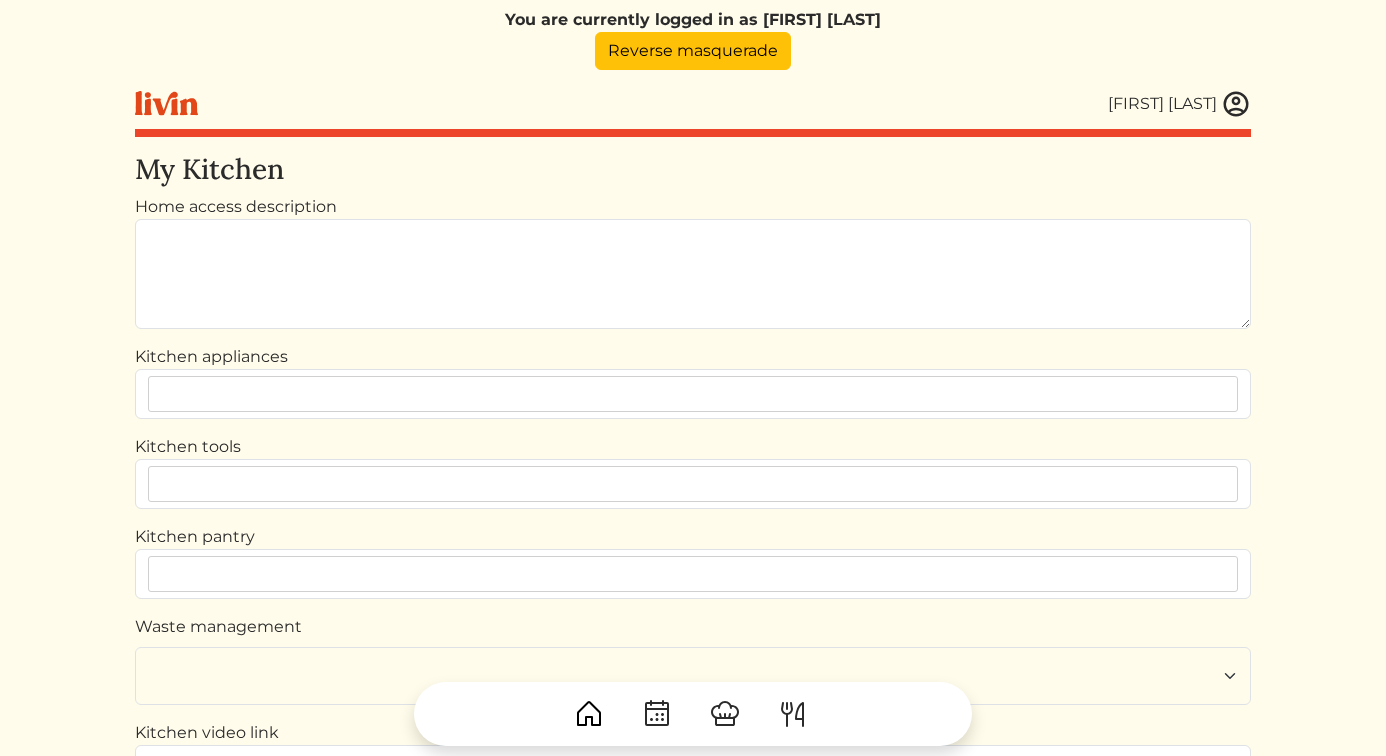 click at bounding box center [697, 484] 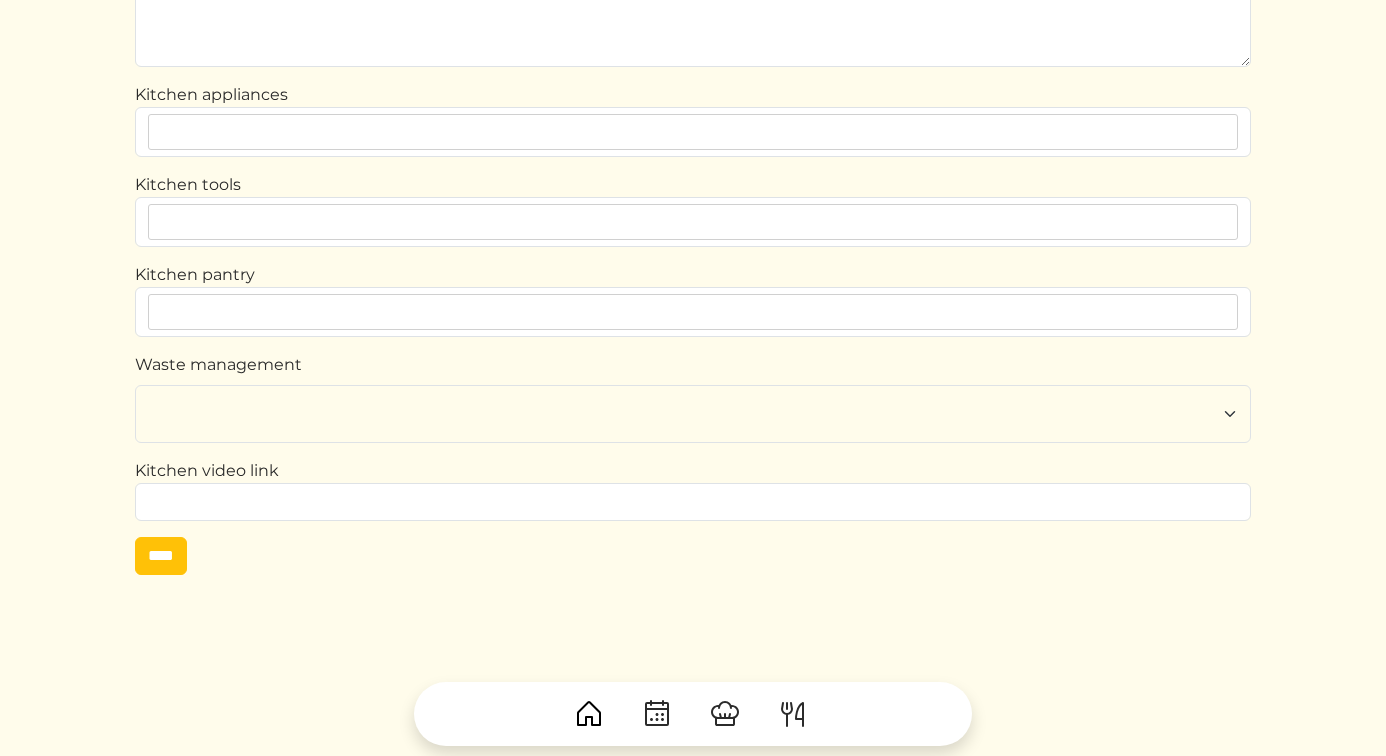 scroll, scrollTop: 0, scrollLeft: 0, axis: both 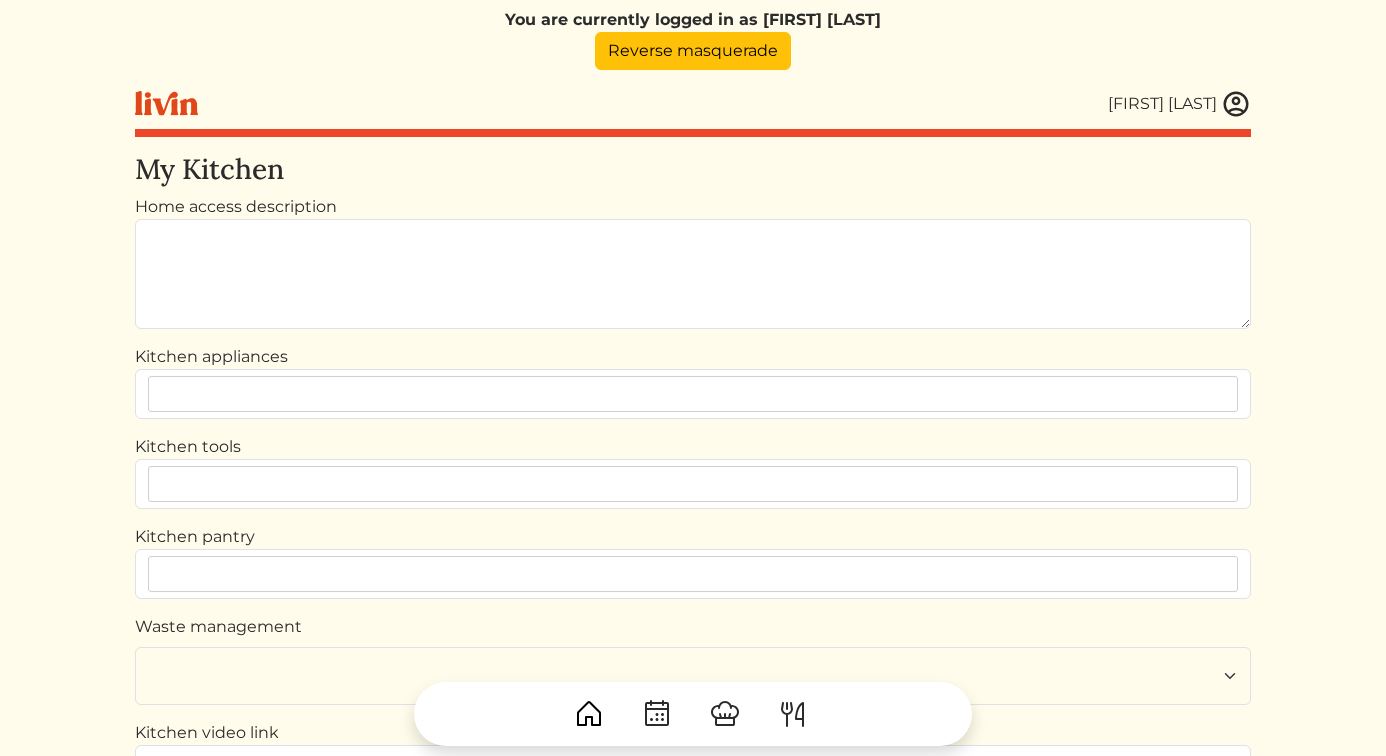 click at bounding box center (1236, 104) 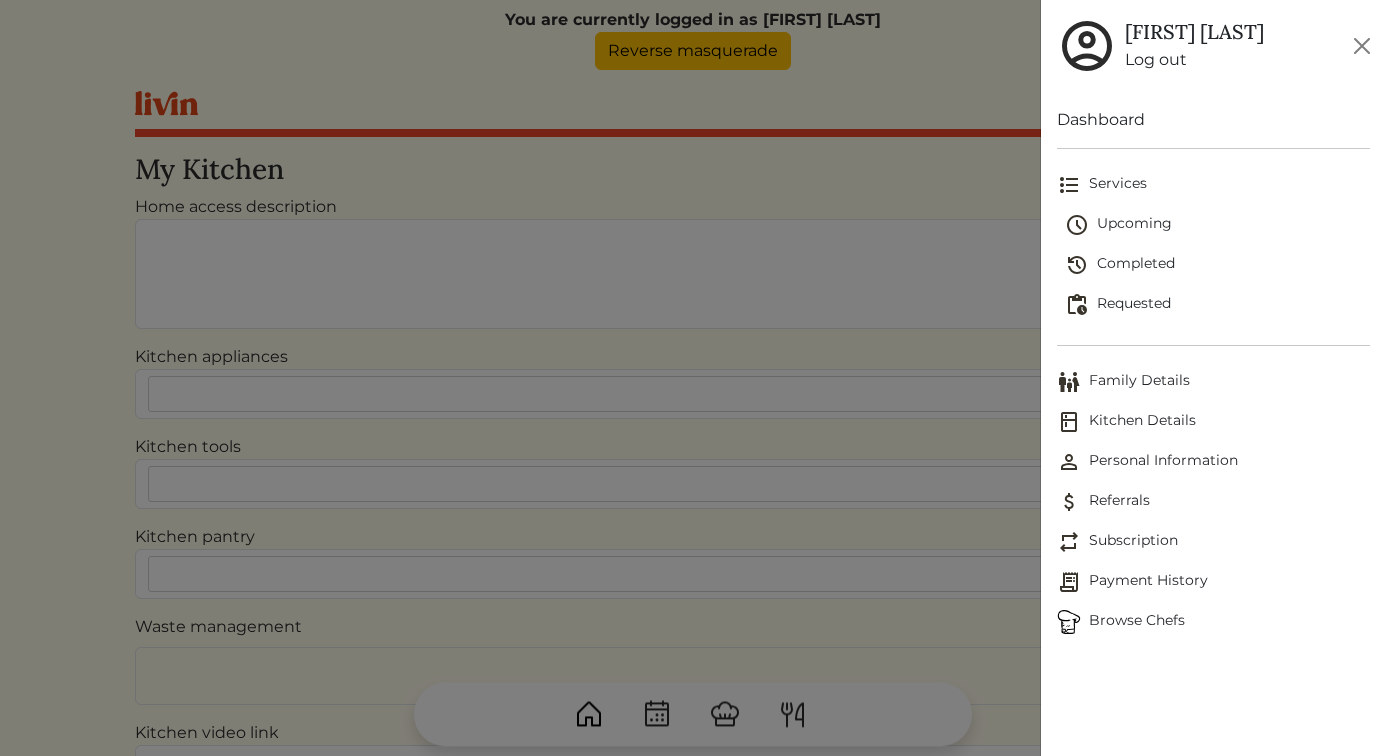 click on "Referrals" at bounding box center [1214, 502] 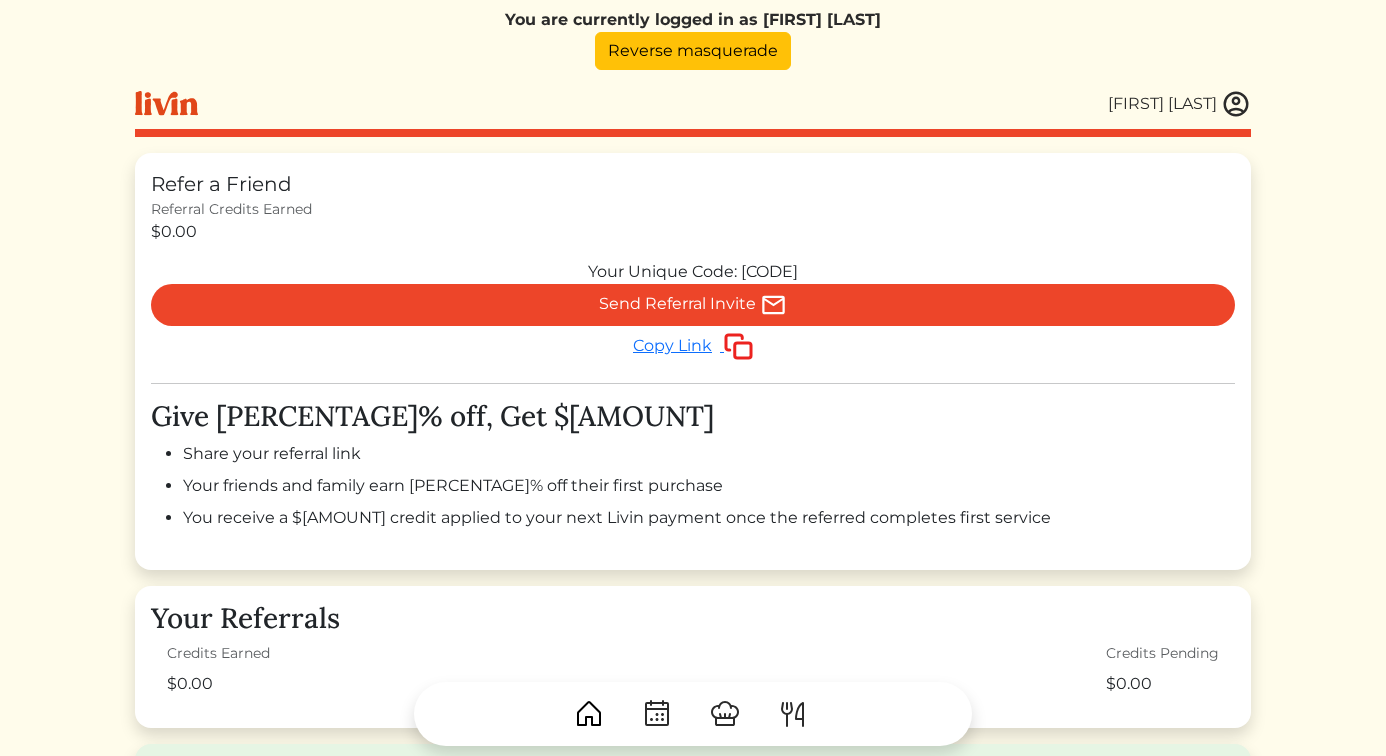 click at bounding box center [1236, 104] 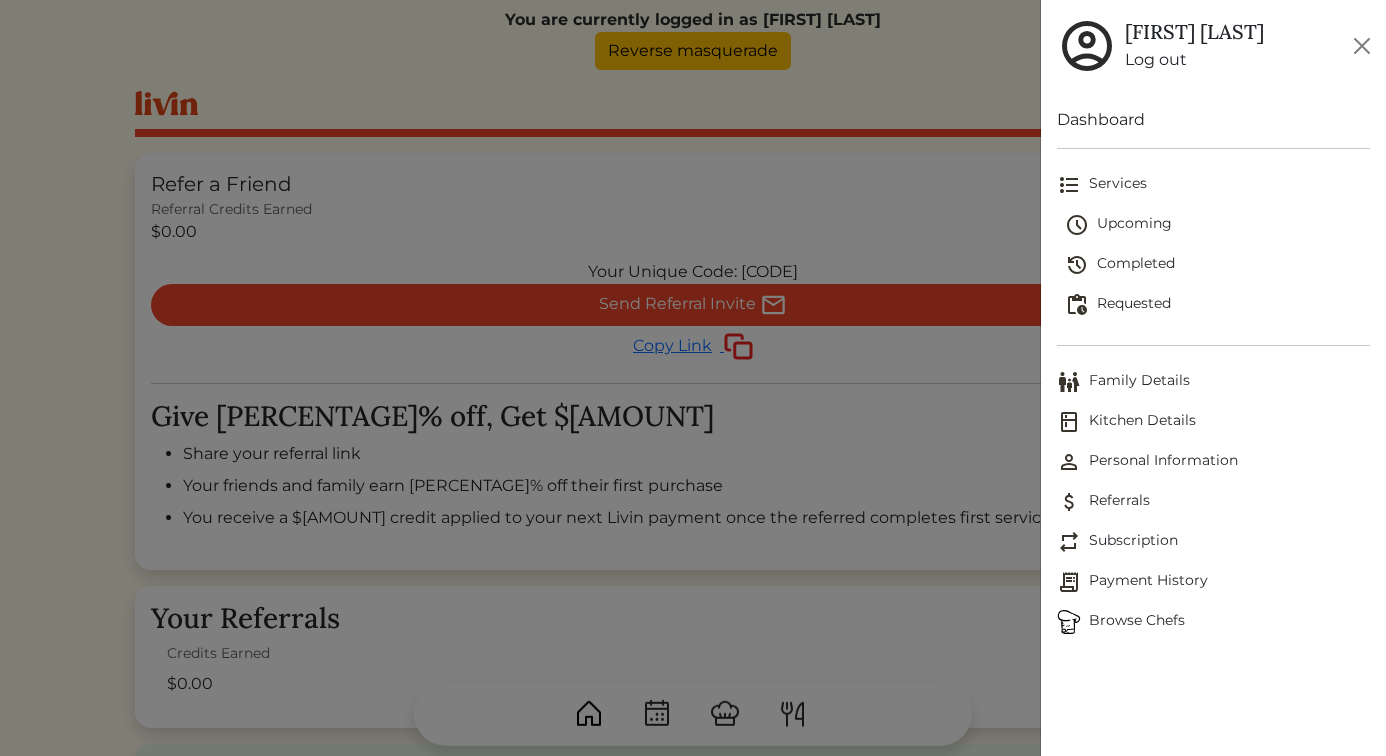 click on "Browse Chefs" at bounding box center [1214, 622] 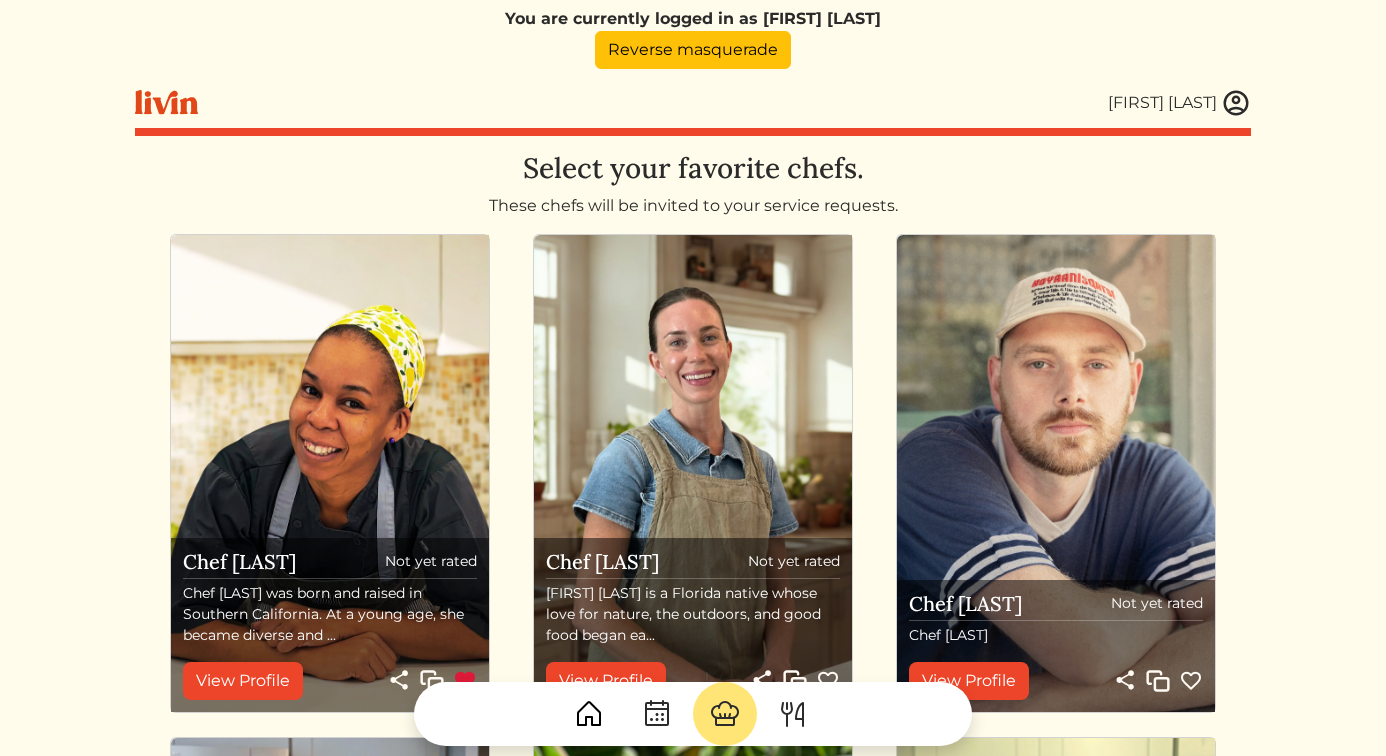 scroll, scrollTop: 0, scrollLeft: 0, axis: both 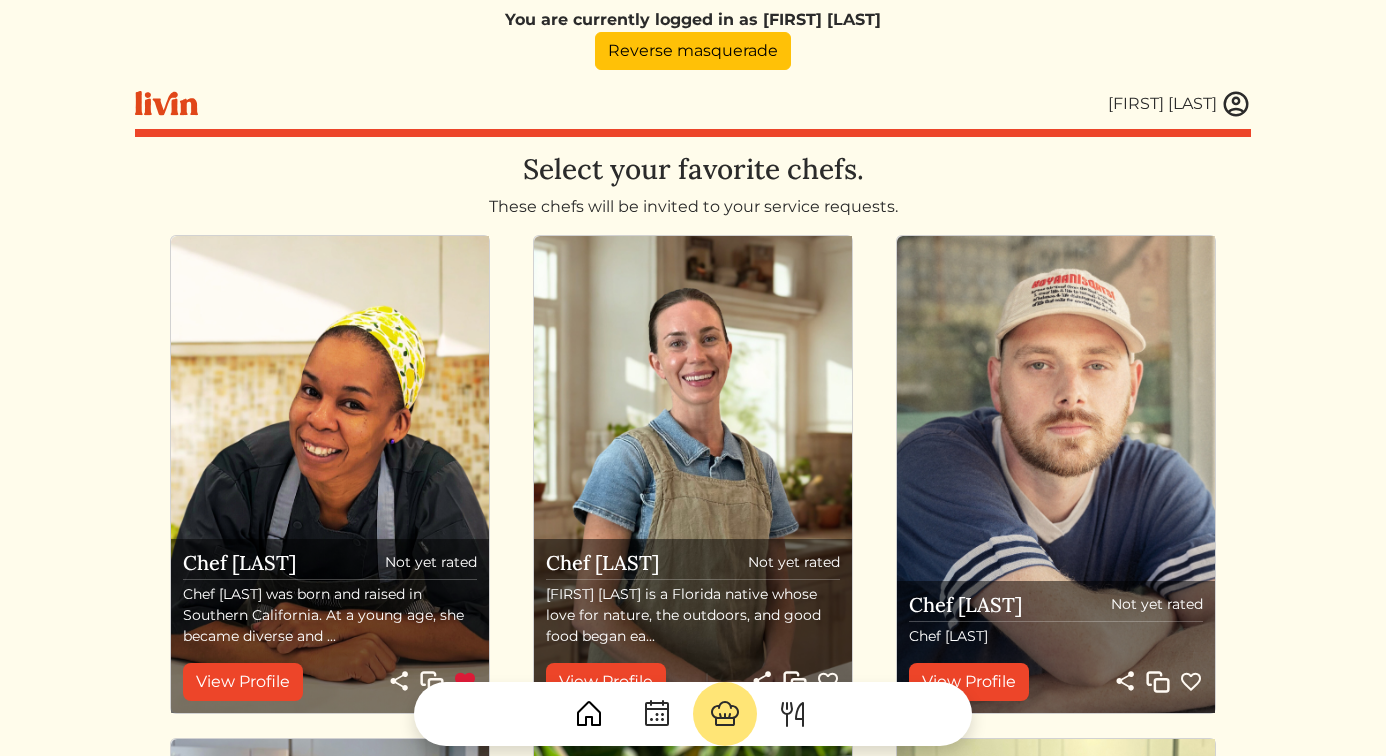 click on "You are currently logged in as Ajay Relan
Reverse masquerade" at bounding box center (693, 39) 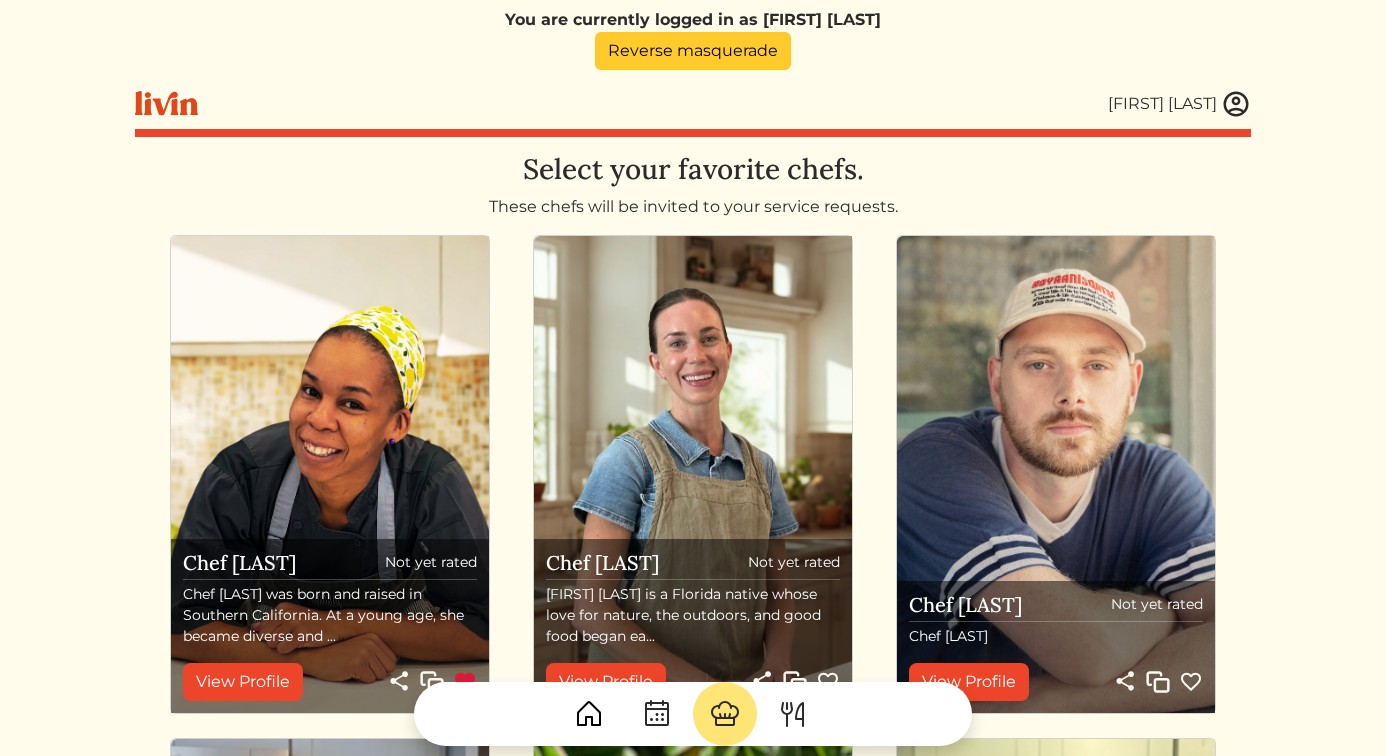 click on "Reverse masquerade" at bounding box center (693, 51) 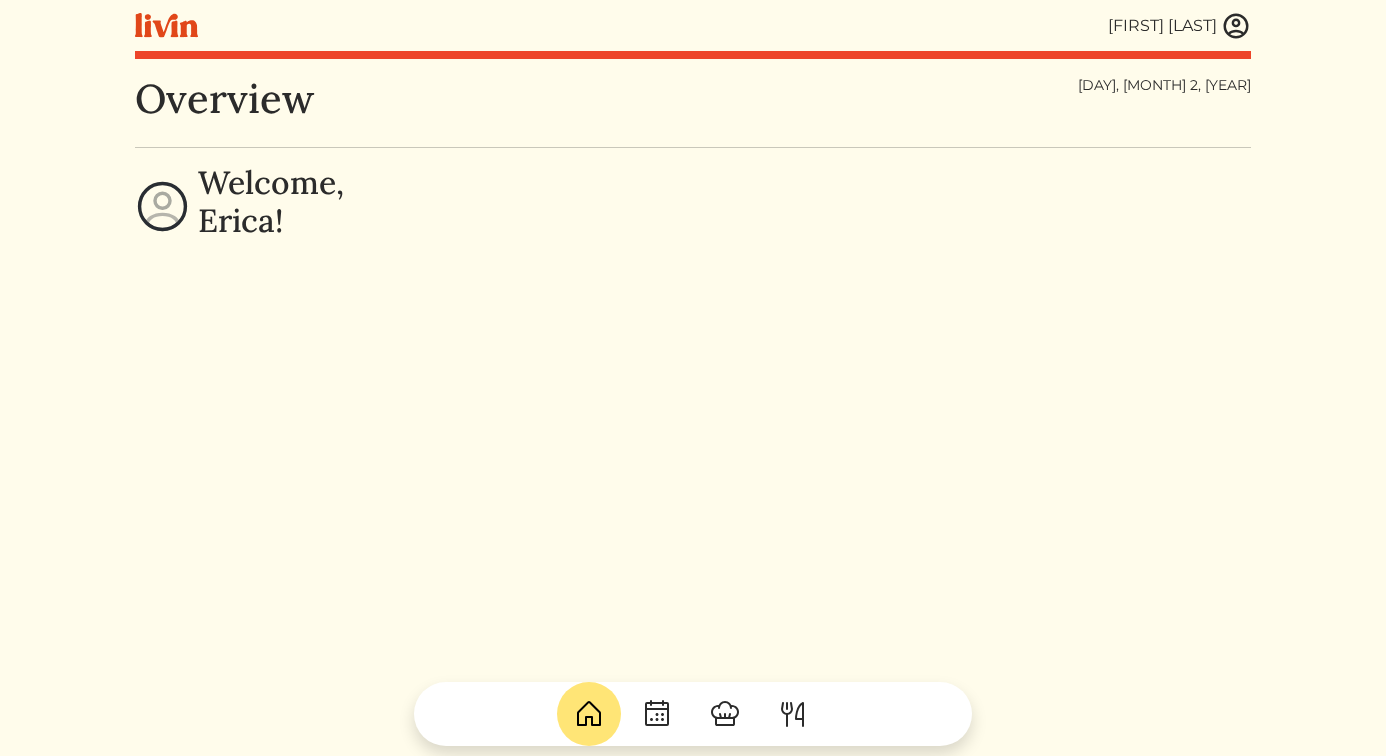 scroll, scrollTop: 0, scrollLeft: 0, axis: both 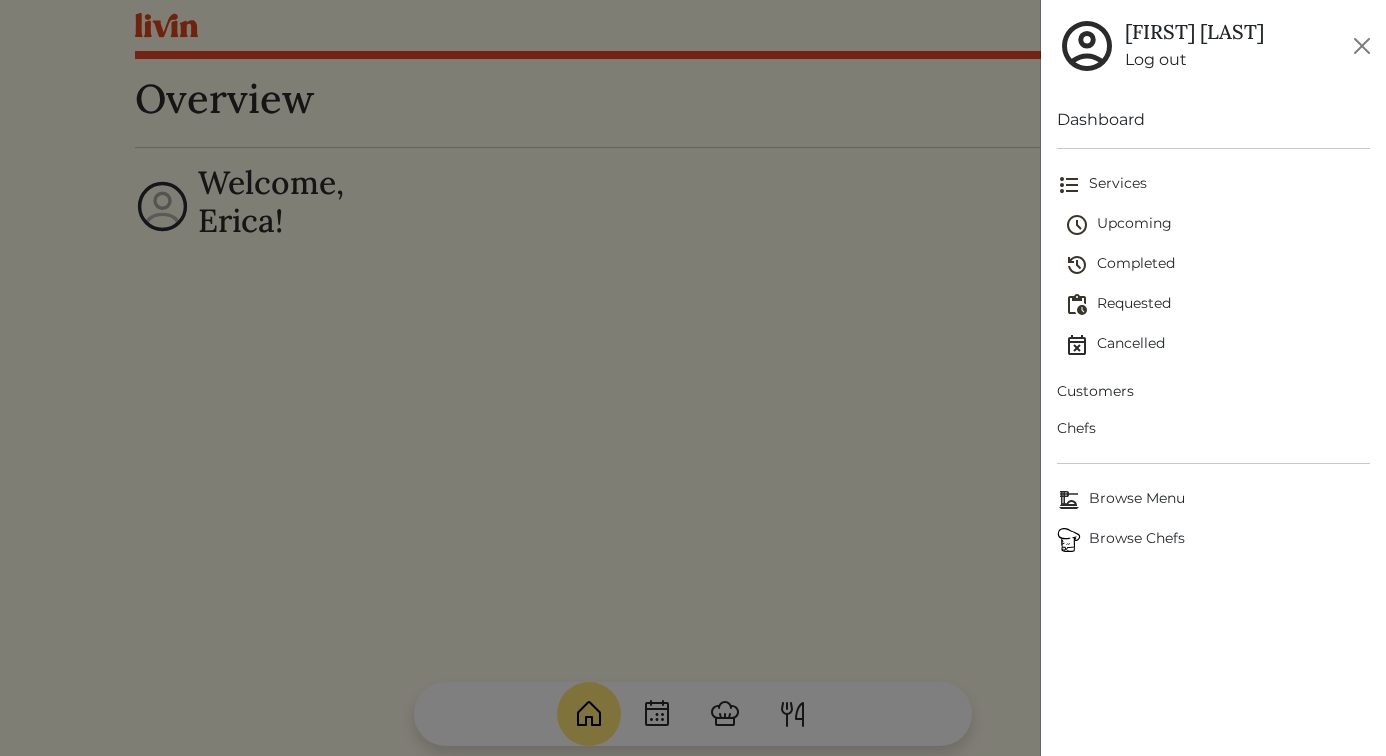 click on "Customers" at bounding box center [1214, 391] 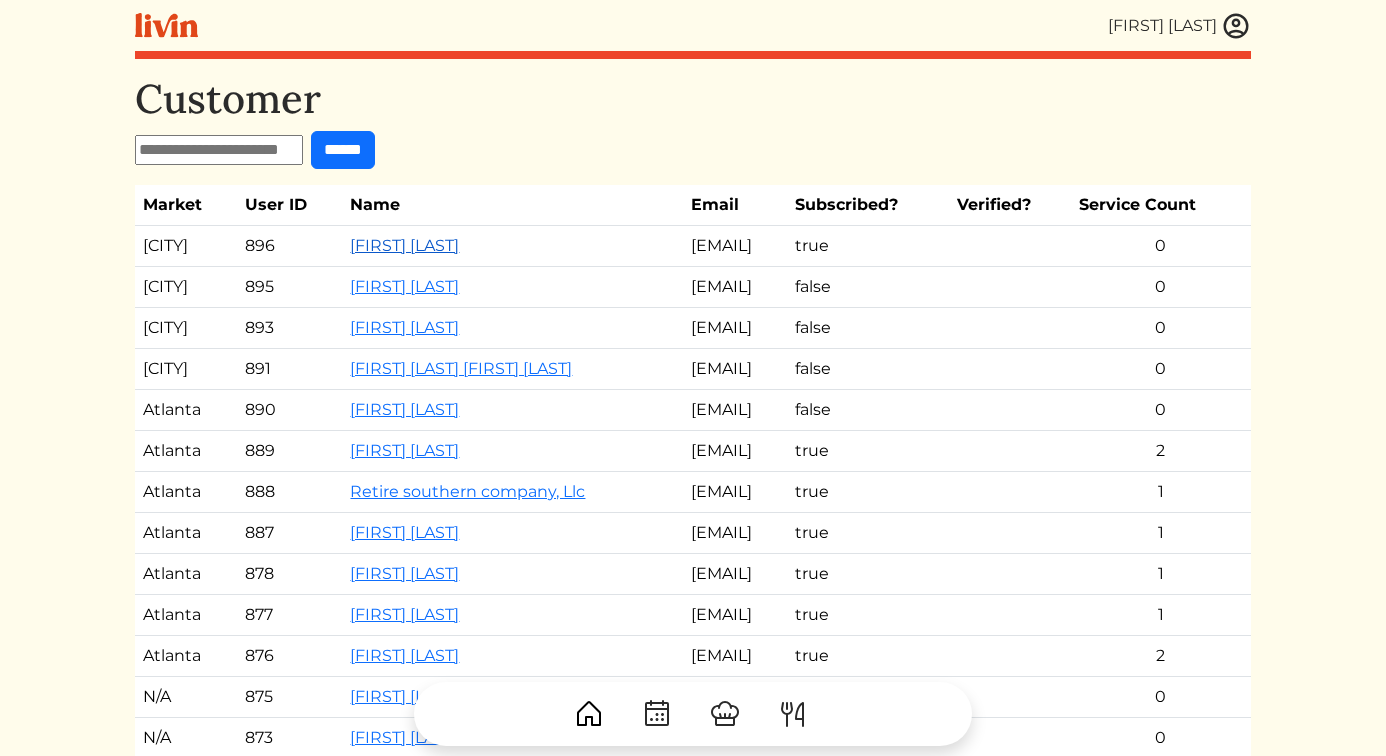 click on "[FIRST] [LAST]" at bounding box center [404, 245] 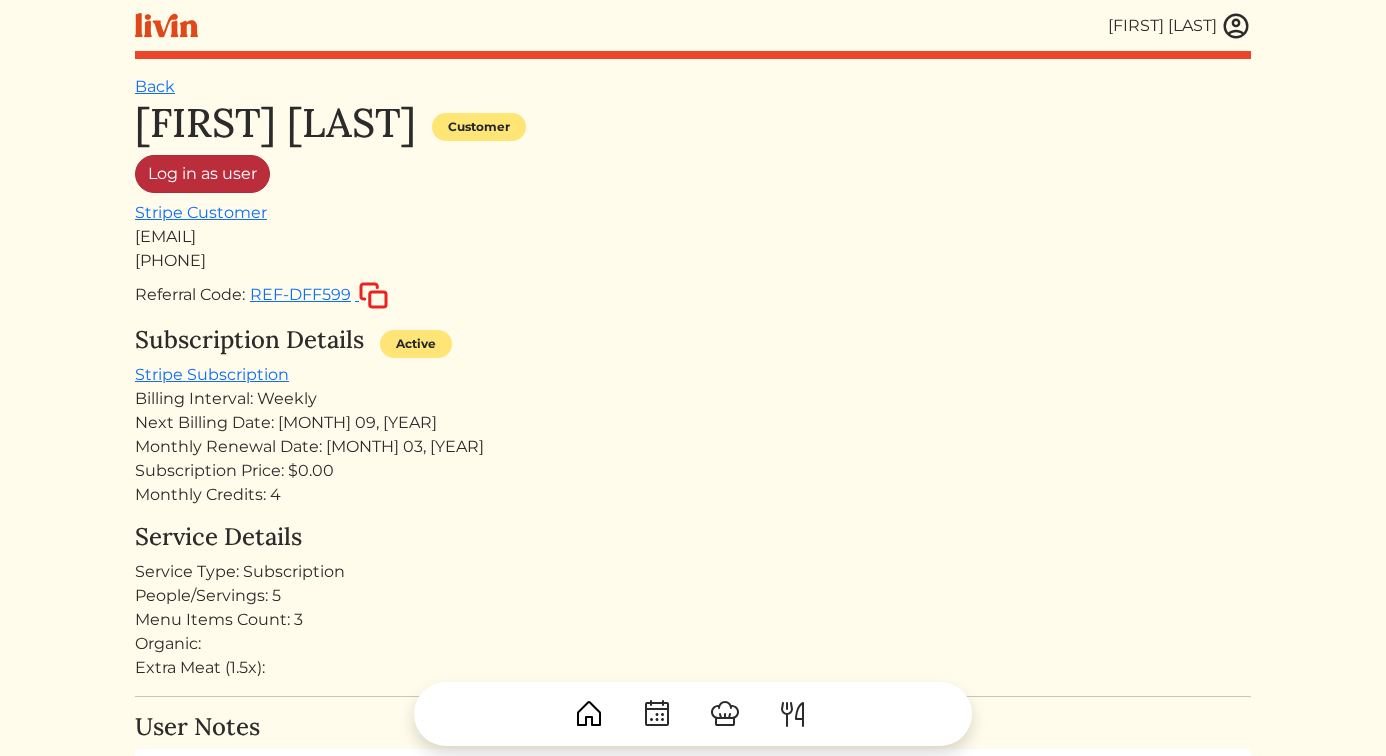 click on "Log in as user" at bounding box center [202, 174] 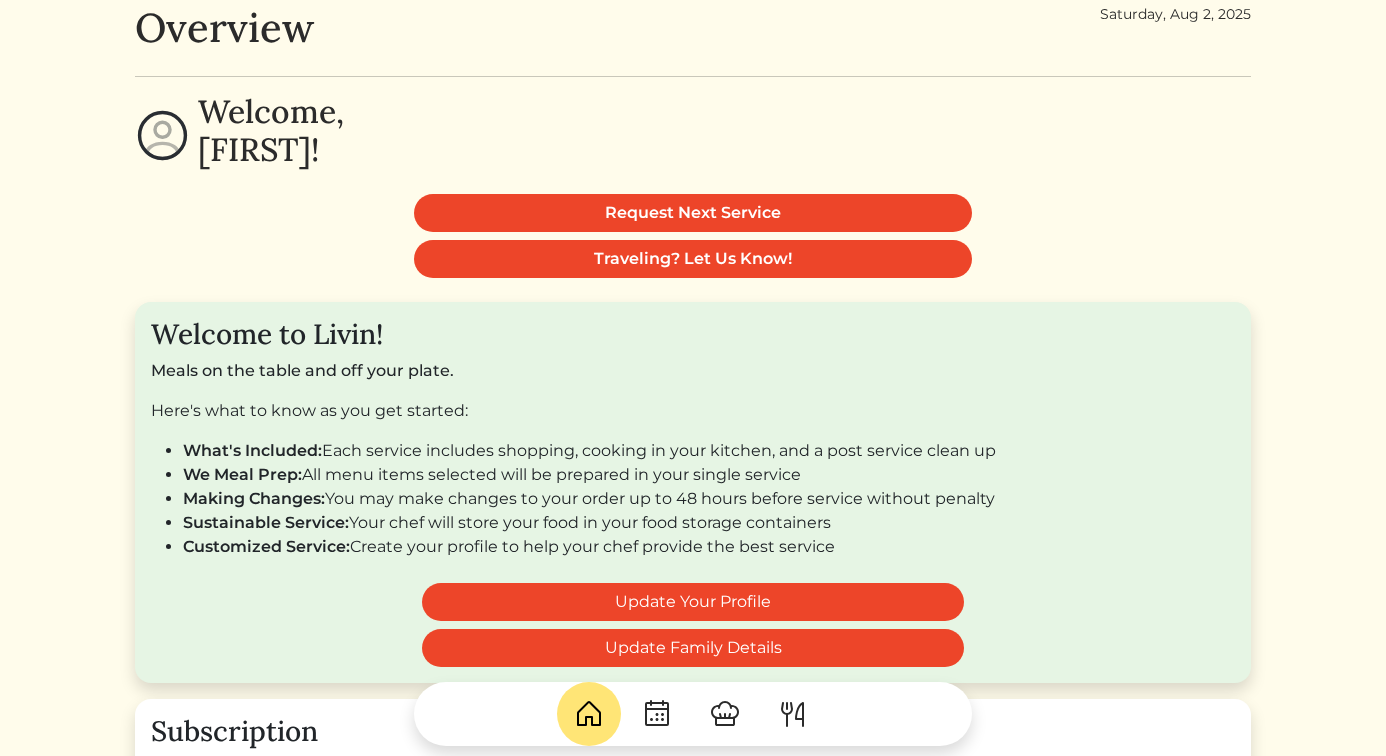 scroll, scrollTop: 0, scrollLeft: 0, axis: both 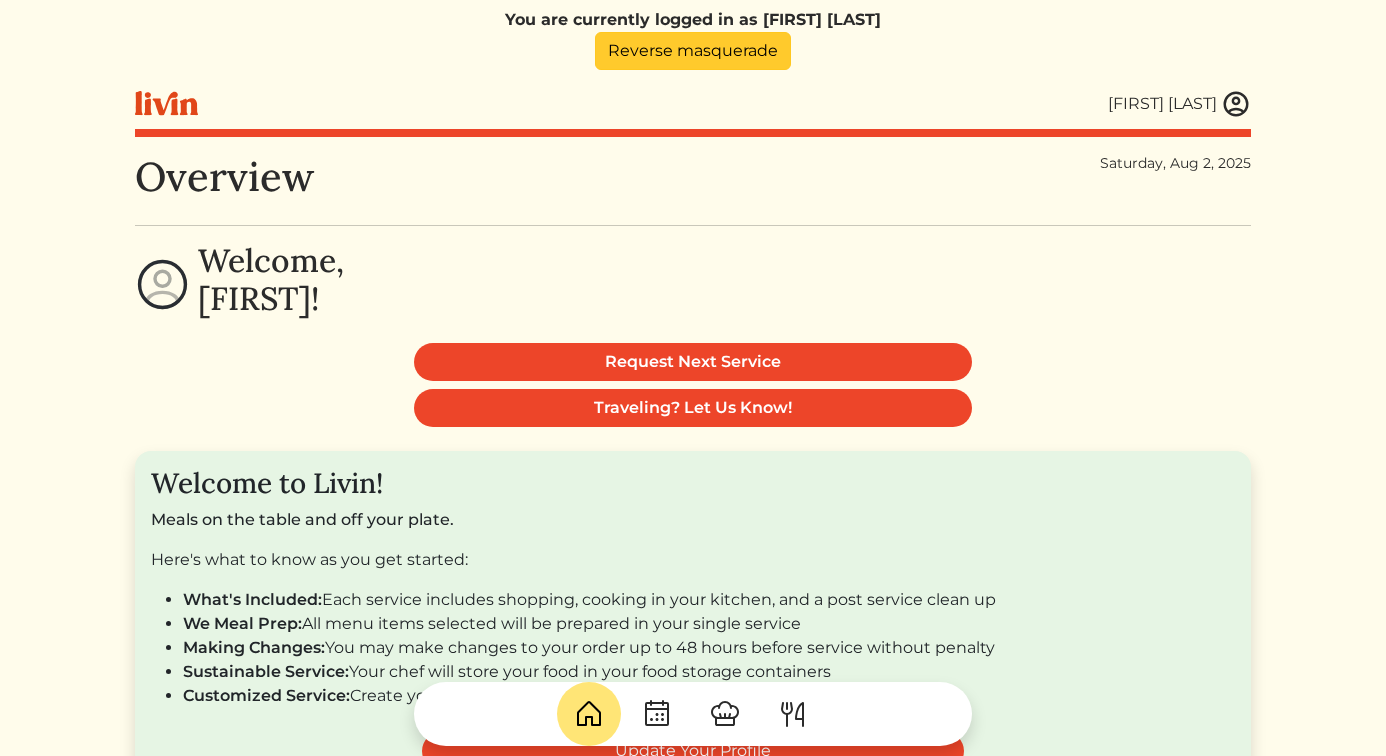 click on "Reverse masquerade" at bounding box center [693, 51] 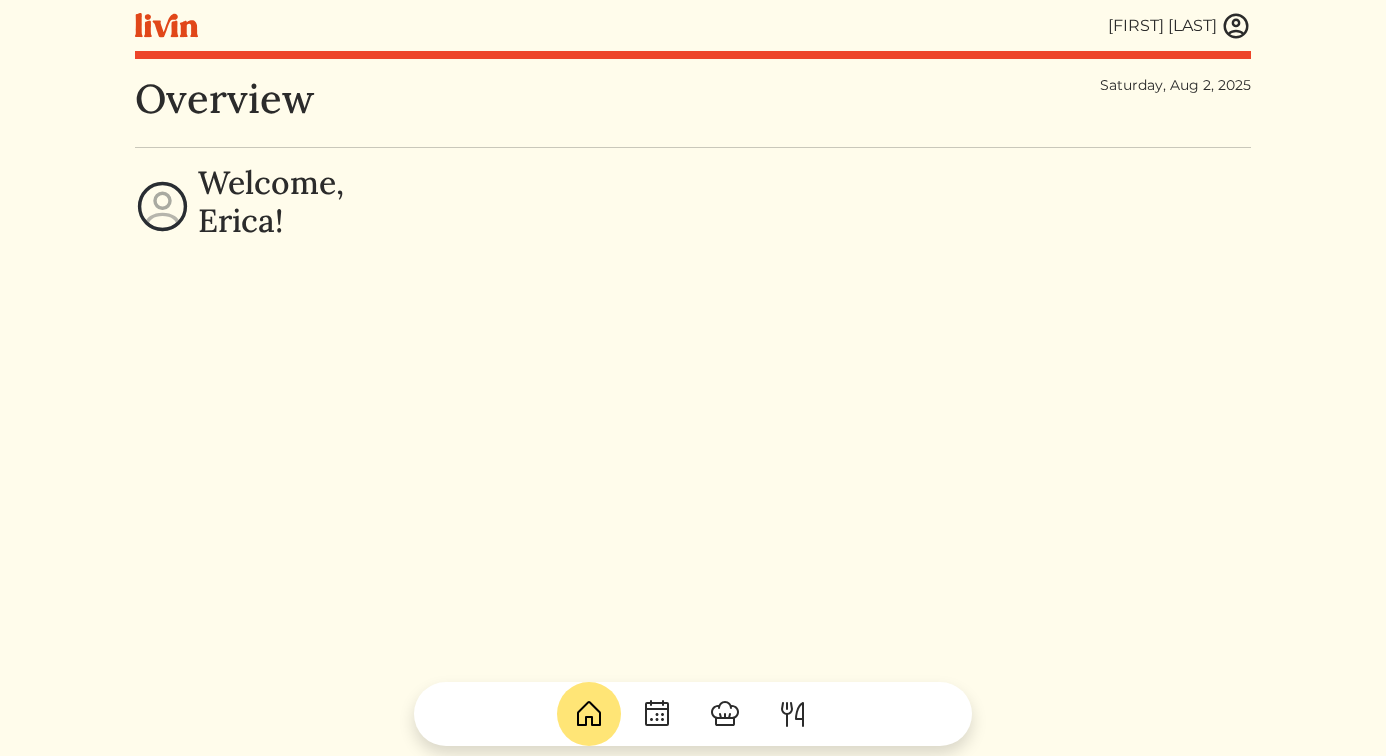 scroll, scrollTop: 0, scrollLeft: 0, axis: both 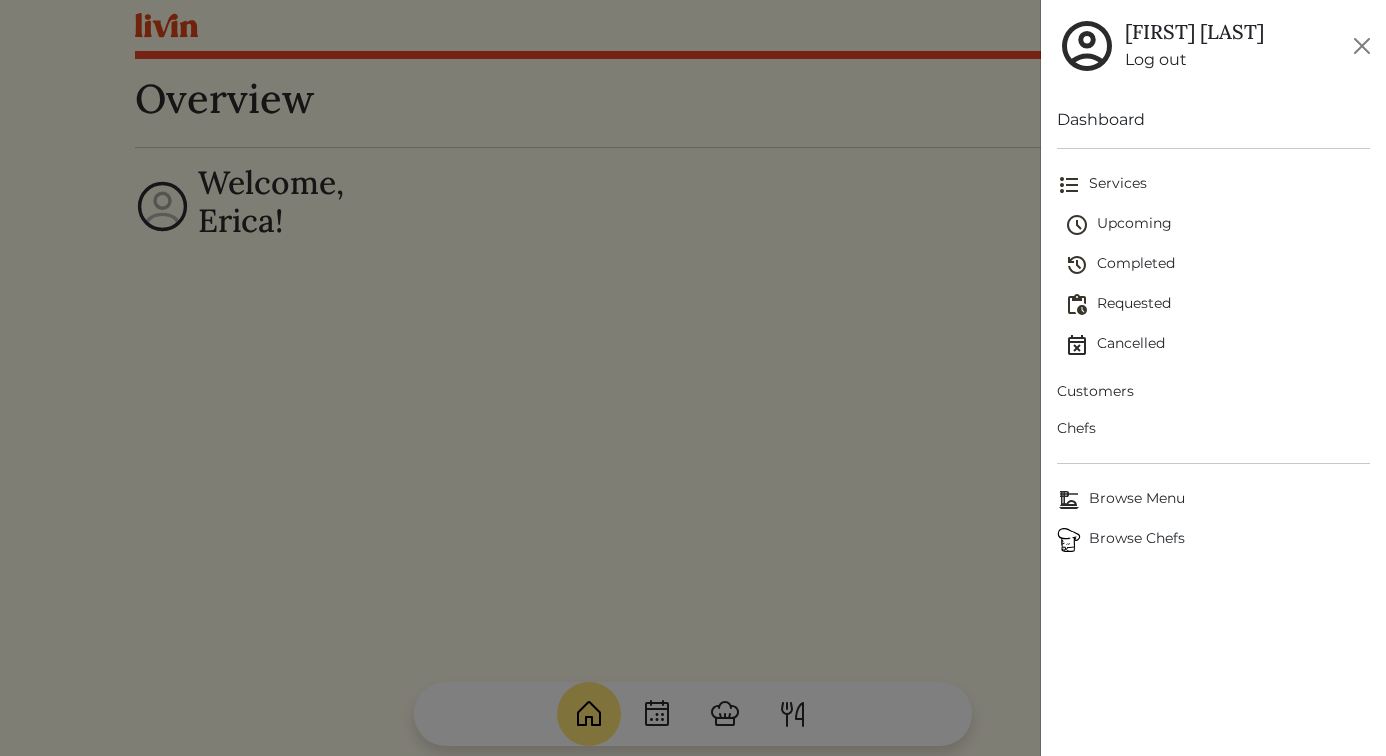 click on "Upcoming" at bounding box center [1218, 225] 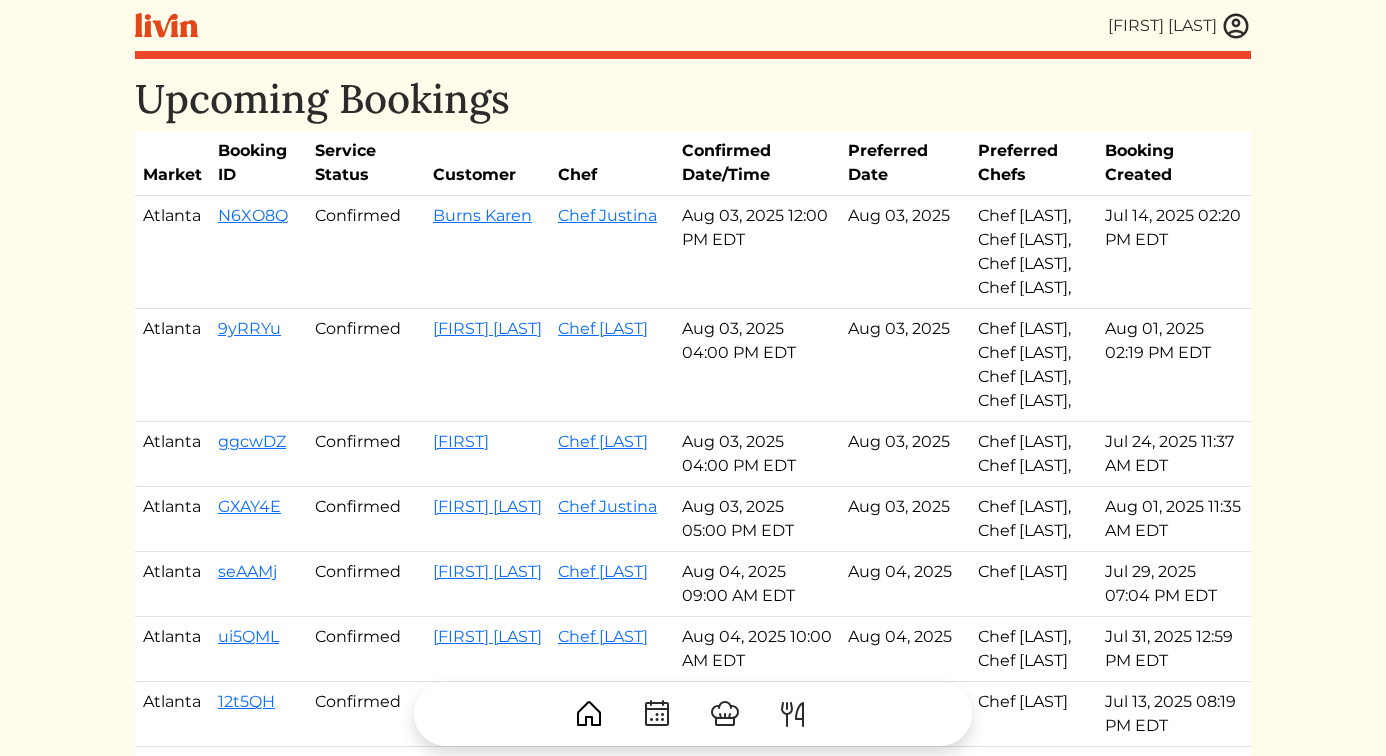 click at bounding box center (1236, 26) 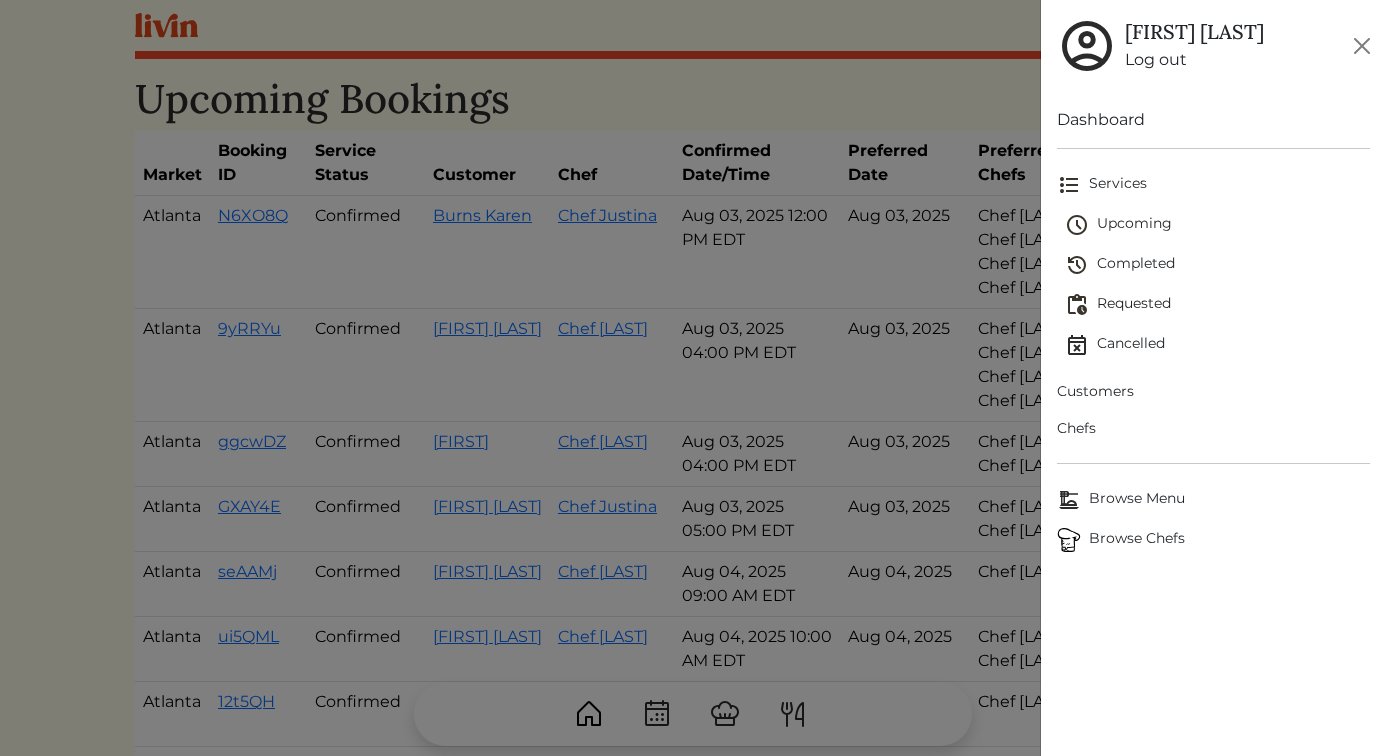 click on "Requested" at bounding box center (1218, 305) 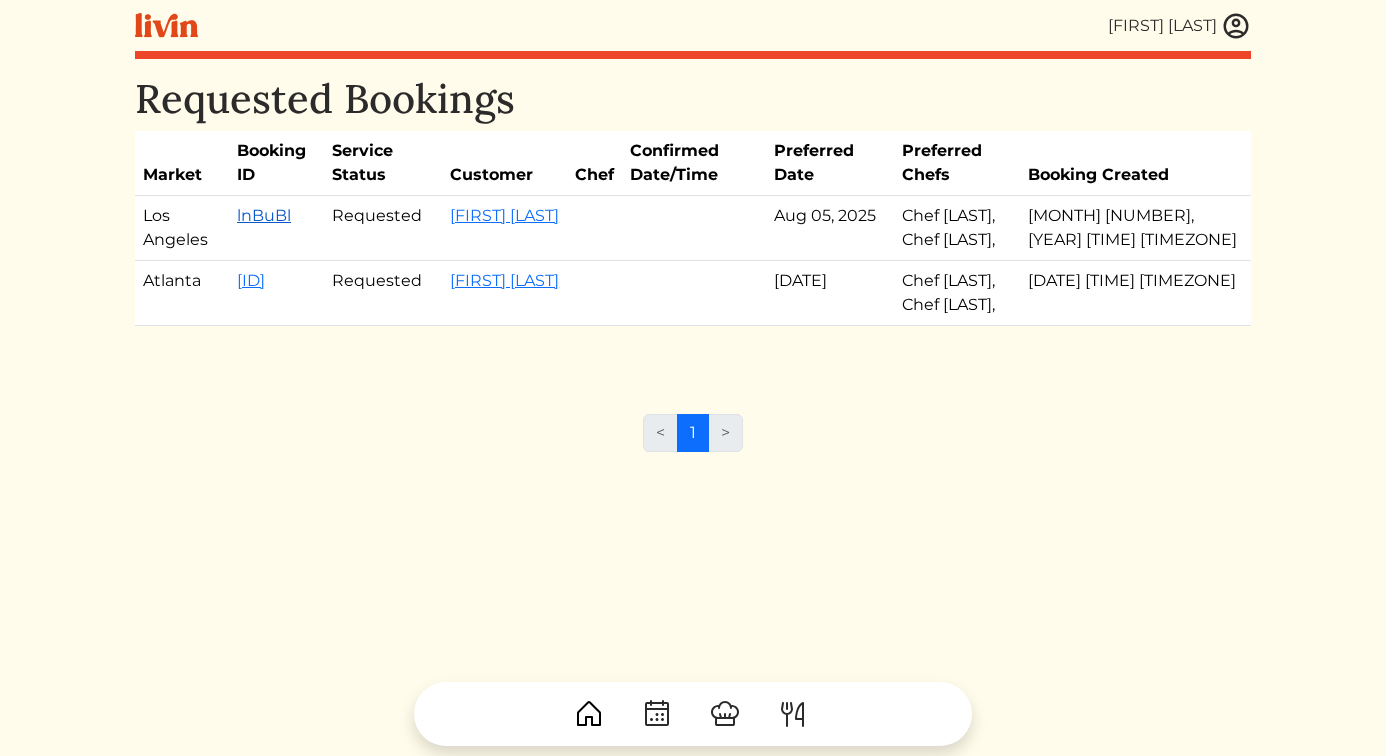 click on "lnBuBl" at bounding box center [264, 215] 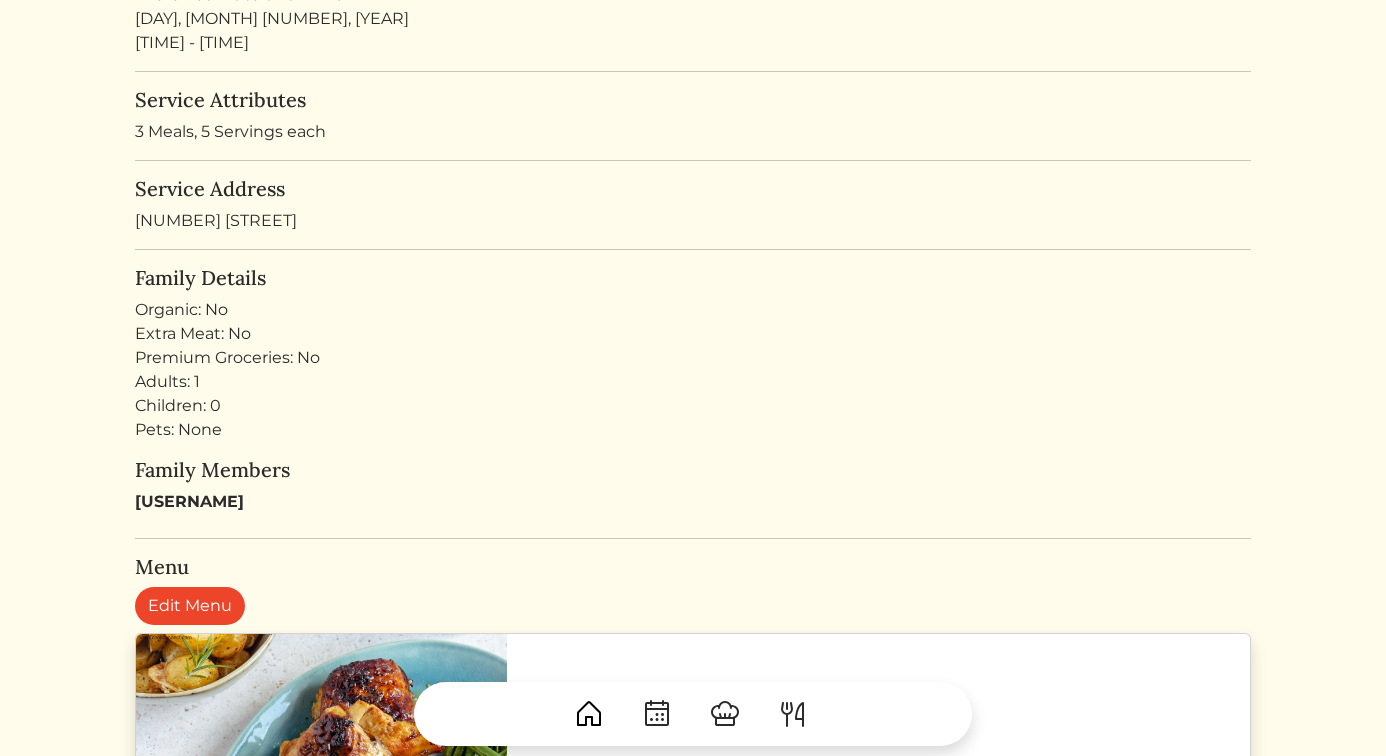 scroll, scrollTop: 0, scrollLeft: 0, axis: both 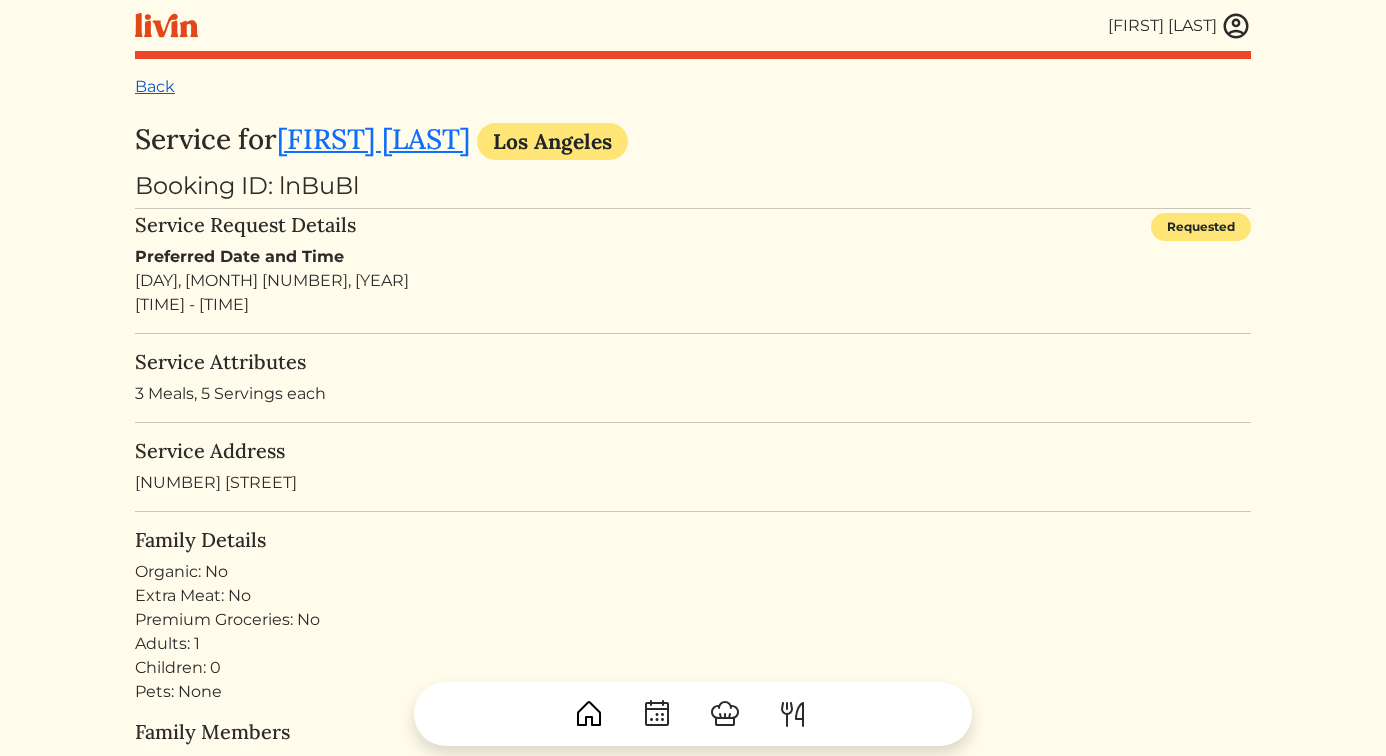 click on "Back" at bounding box center (155, 86) 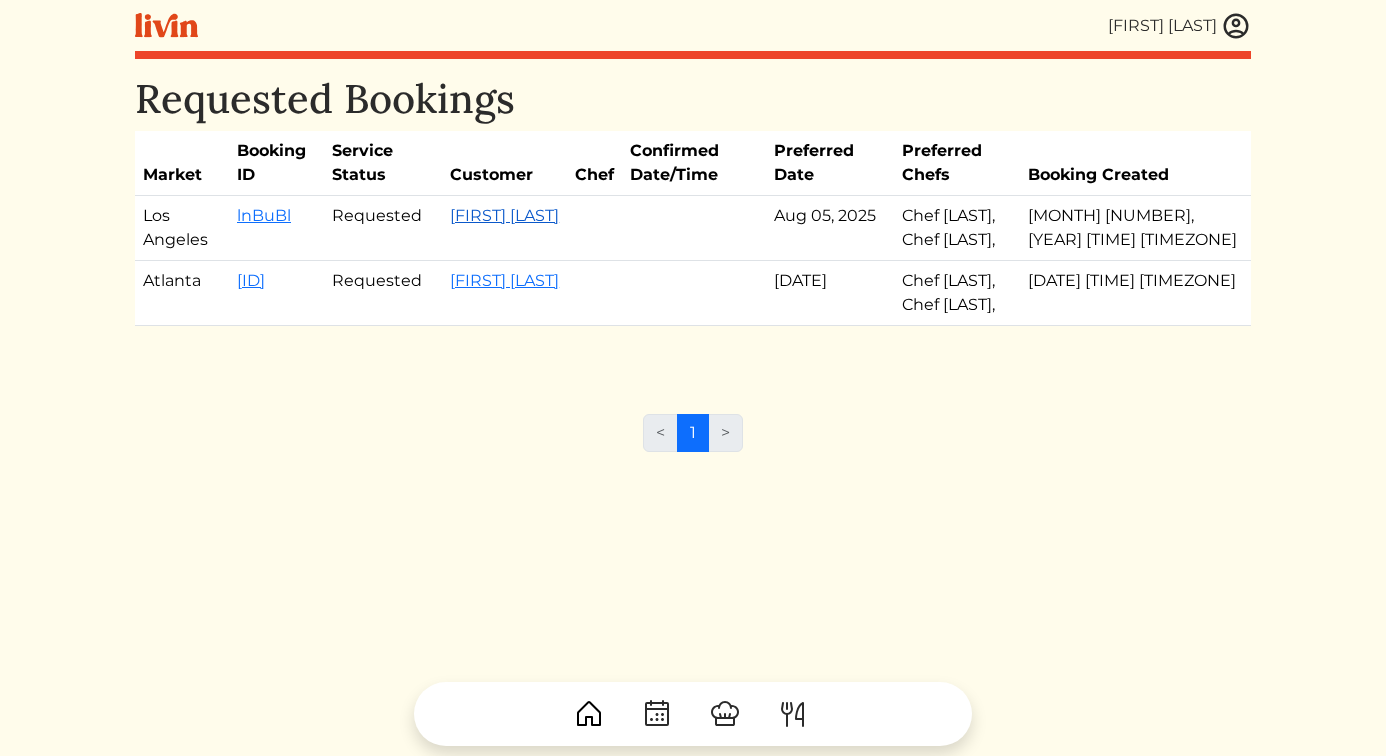 click on "[FIRST] [LAST]" at bounding box center (504, 215) 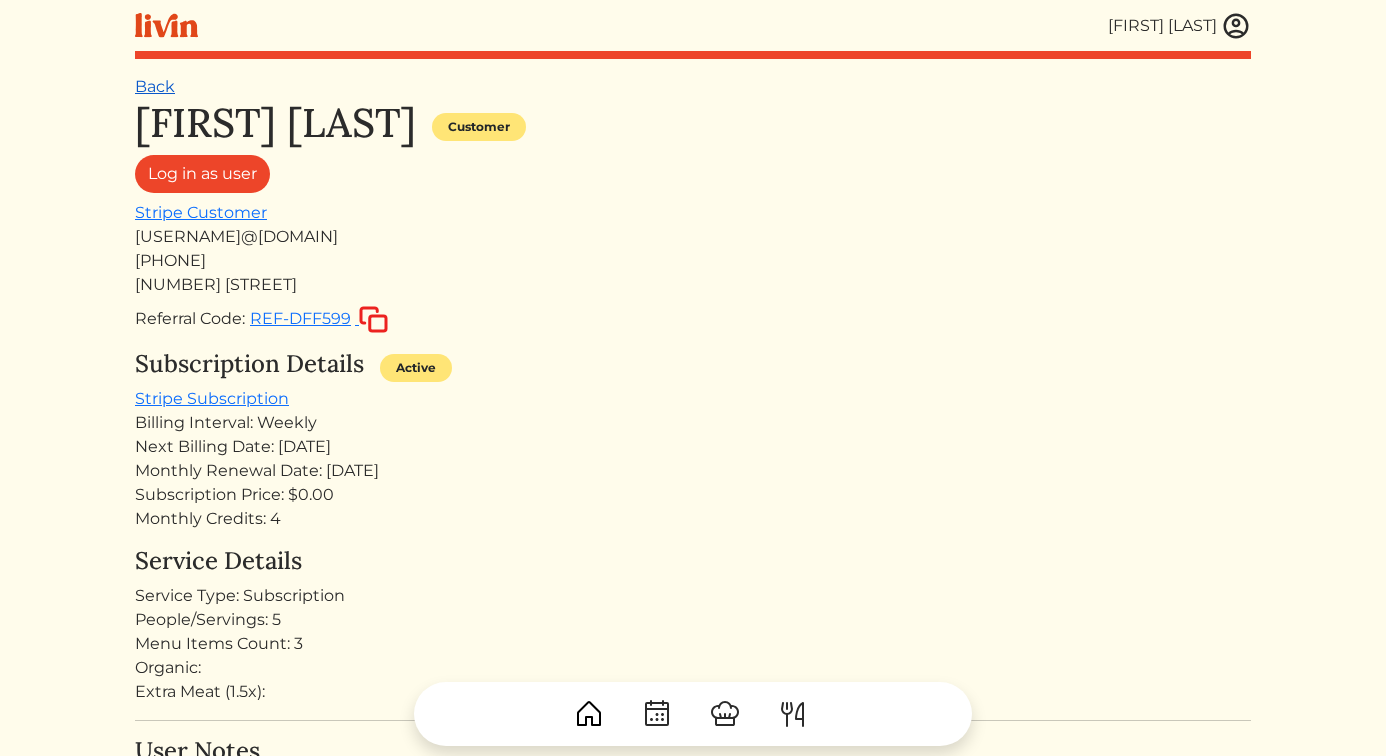 click on "Back" at bounding box center (155, 86) 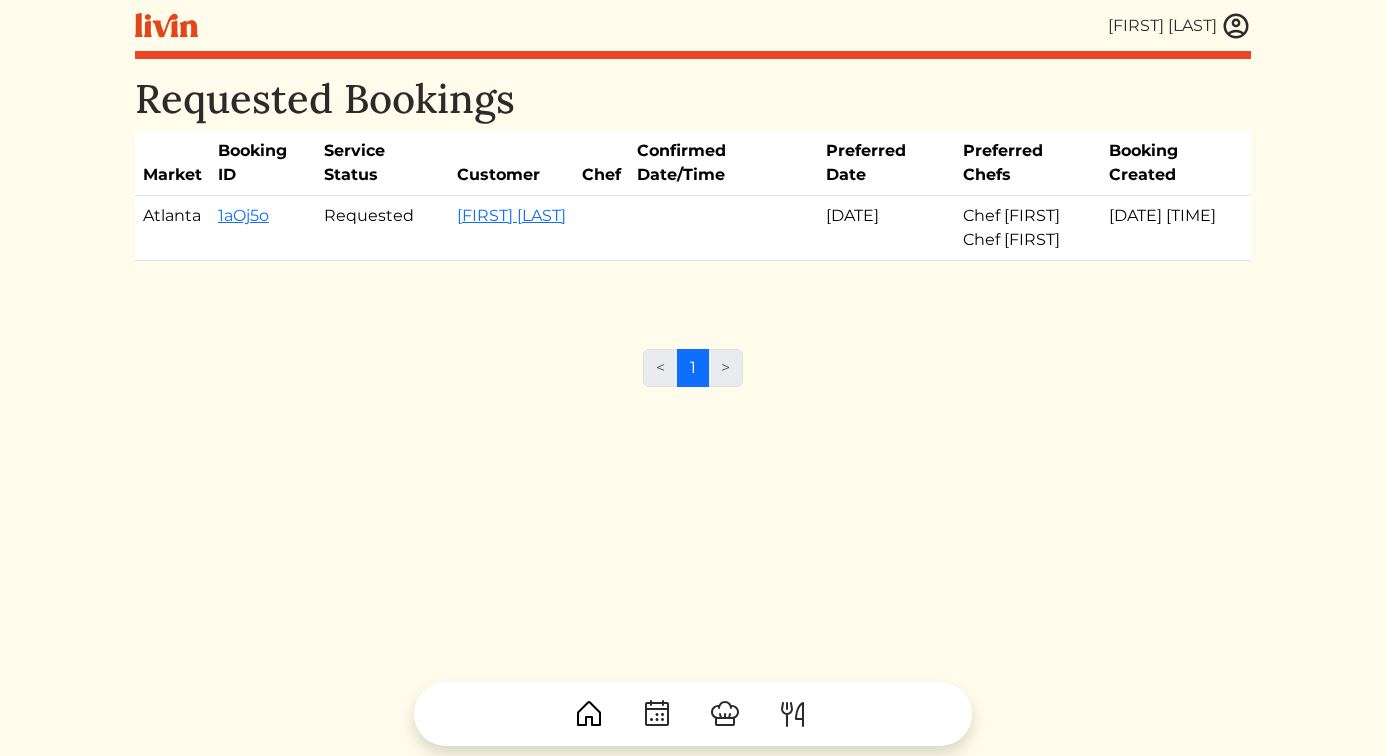 scroll, scrollTop: 0, scrollLeft: 0, axis: both 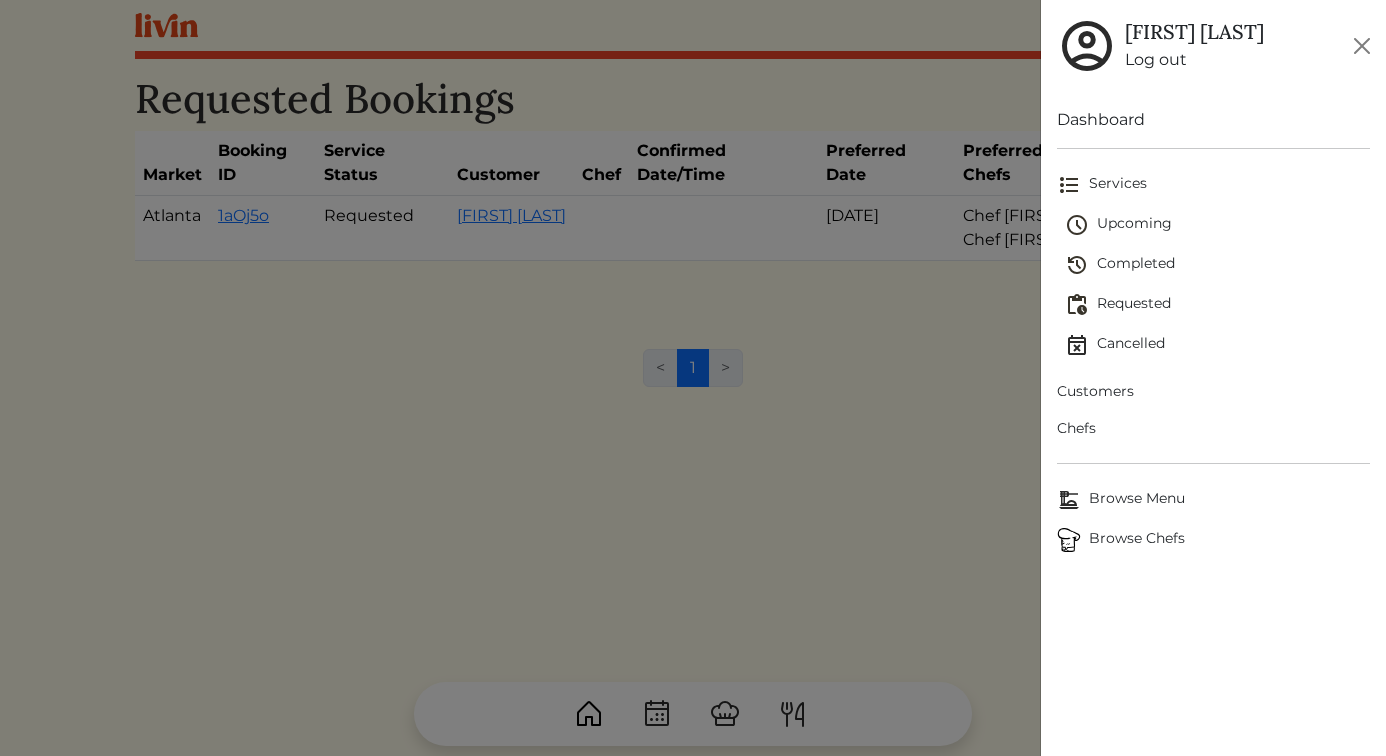 click on "Upcoming" at bounding box center [1218, 225] 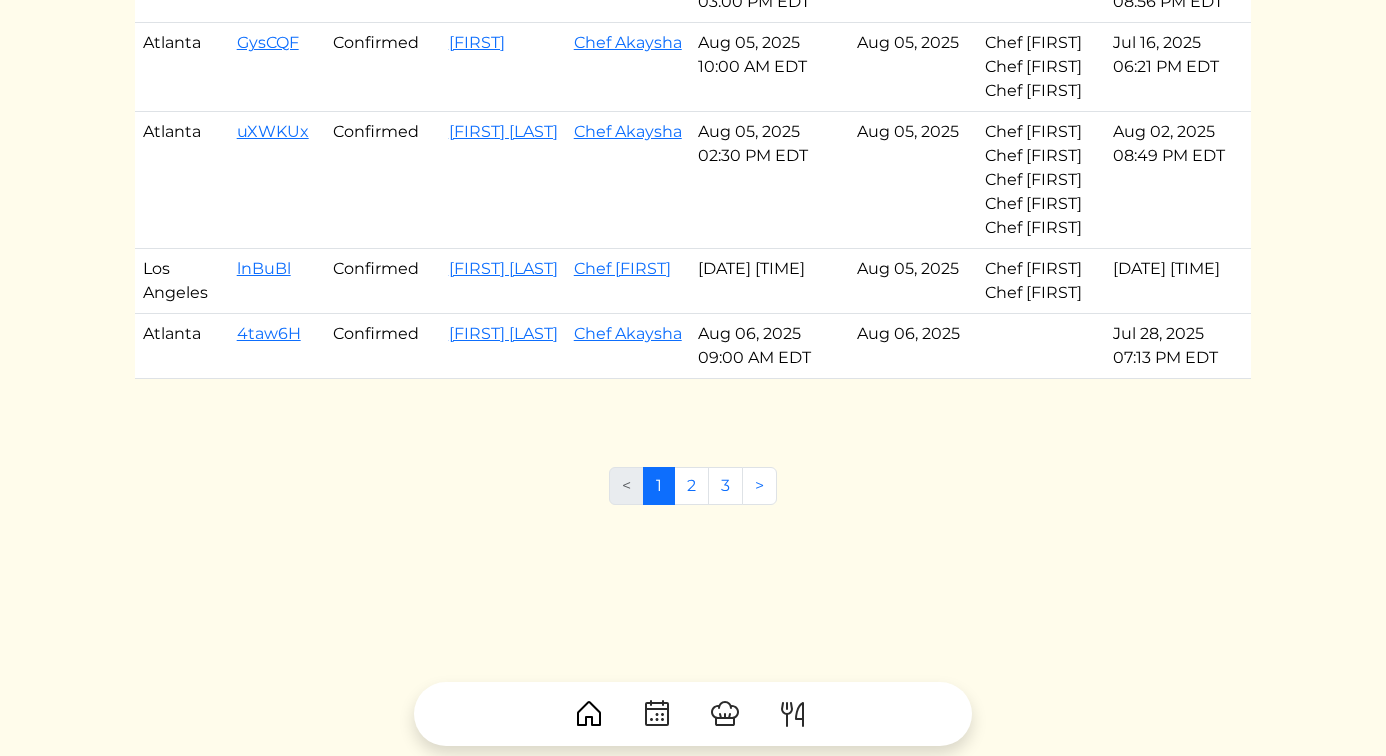 scroll, scrollTop: 1023, scrollLeft: 0, axis: vertical 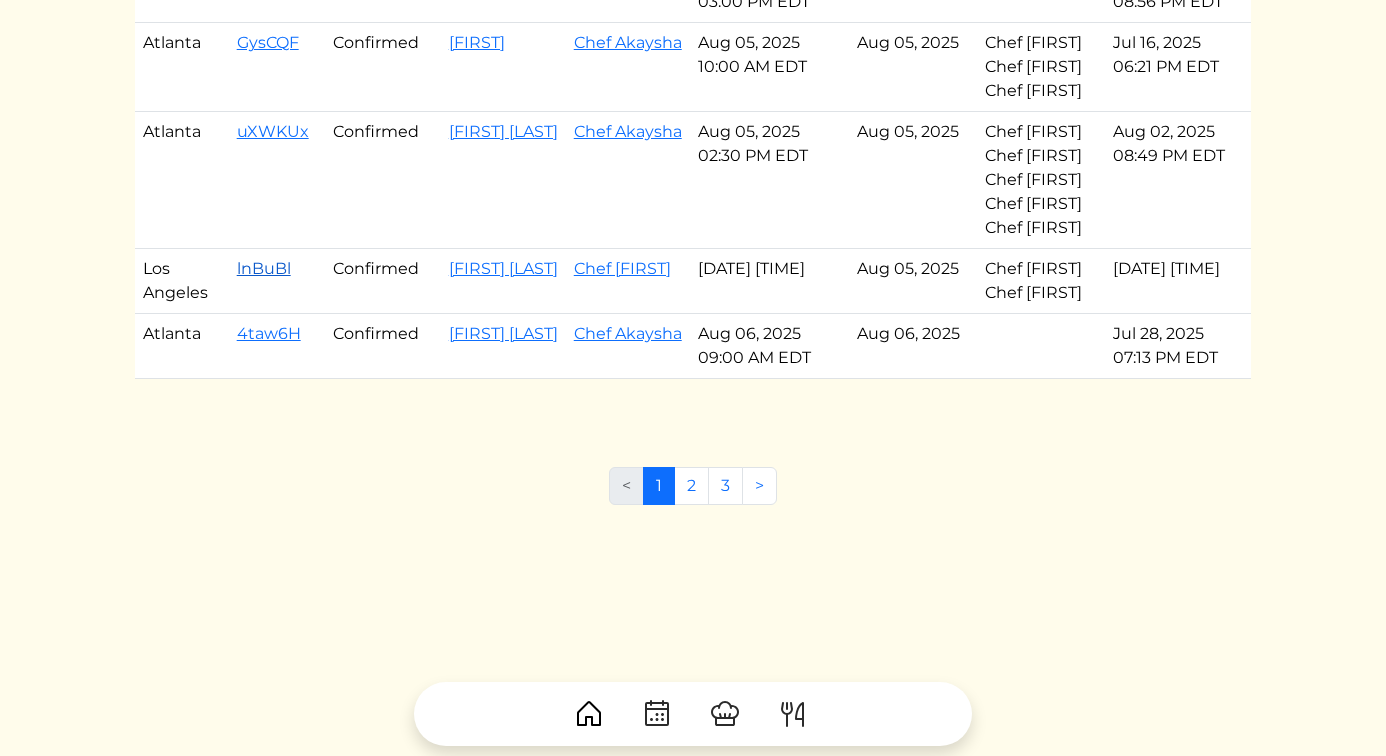 click on "lnBuBl" at bounding box center (264, 268) 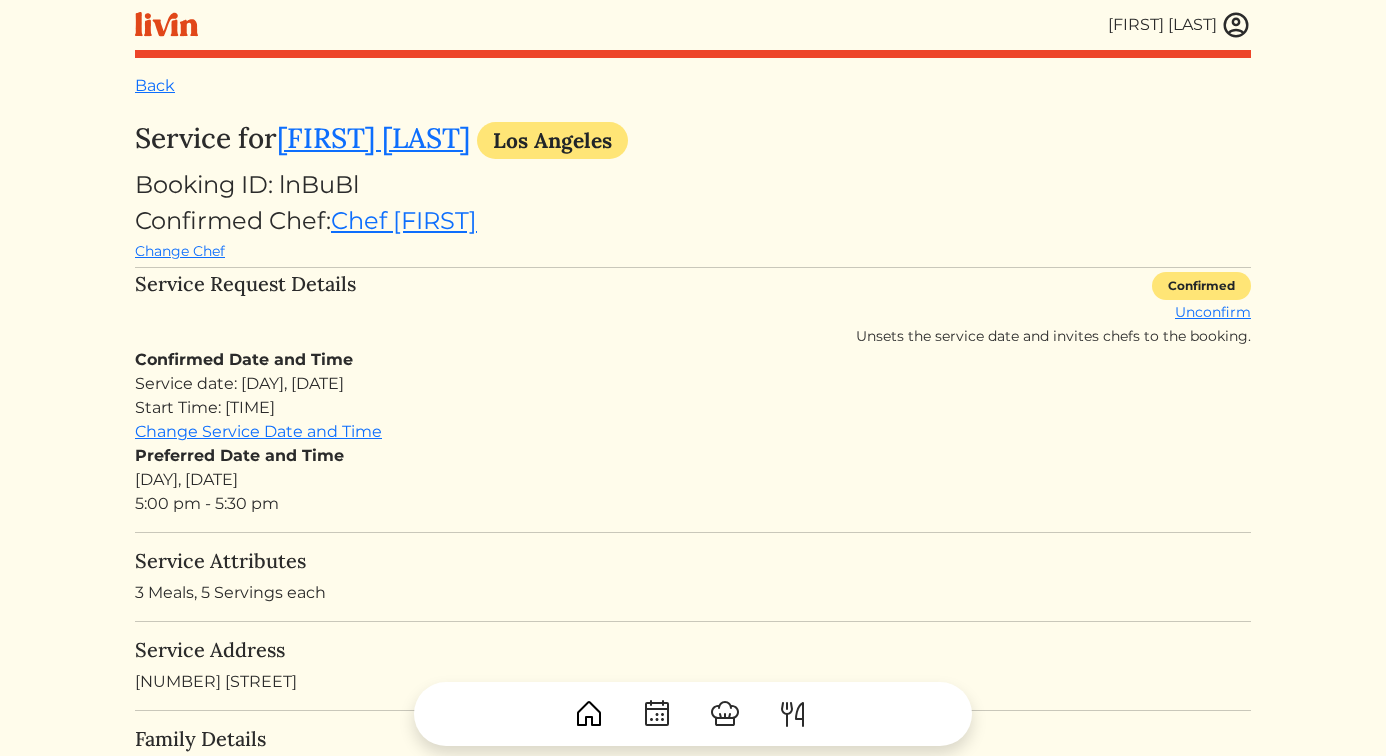 scroll, scrollTop: 0, scrollLeft: 0, axis: both 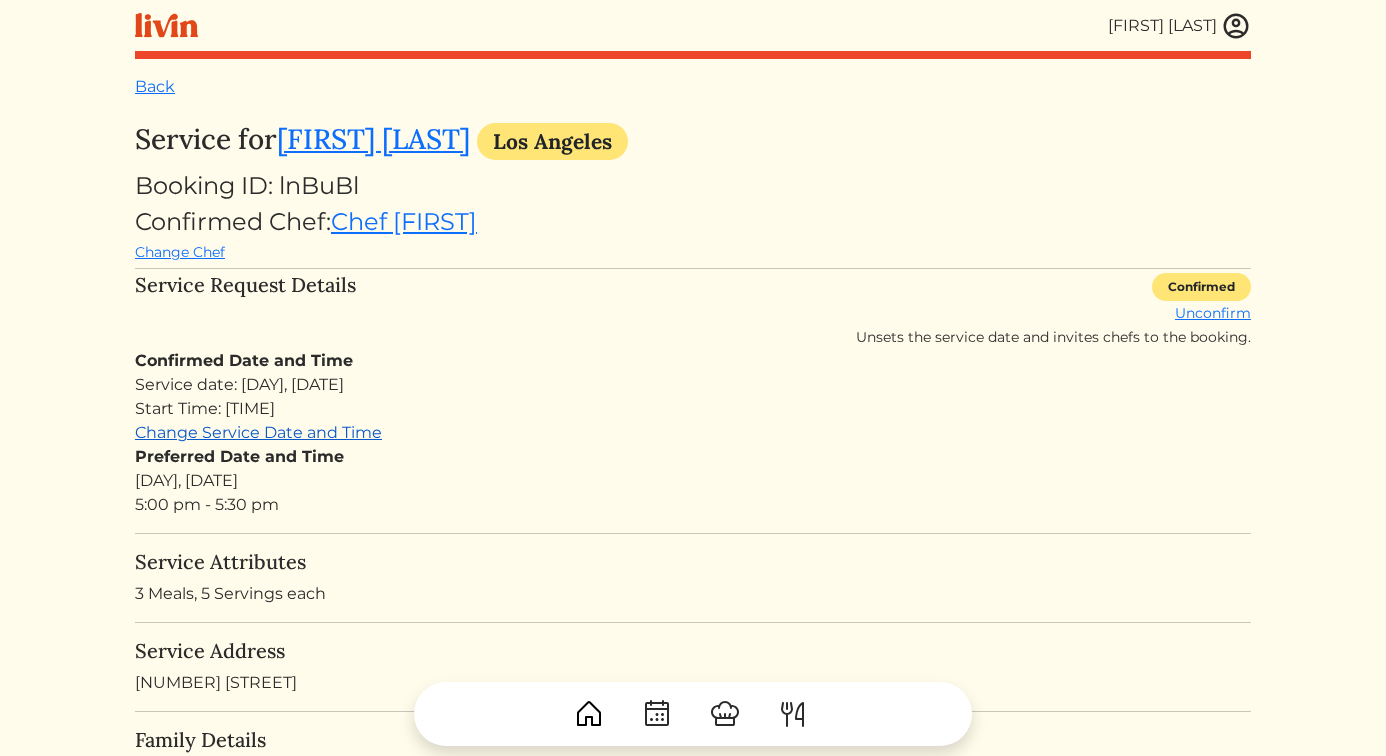 click on "Change Service Date and Time" at bounding box center [258, 432] 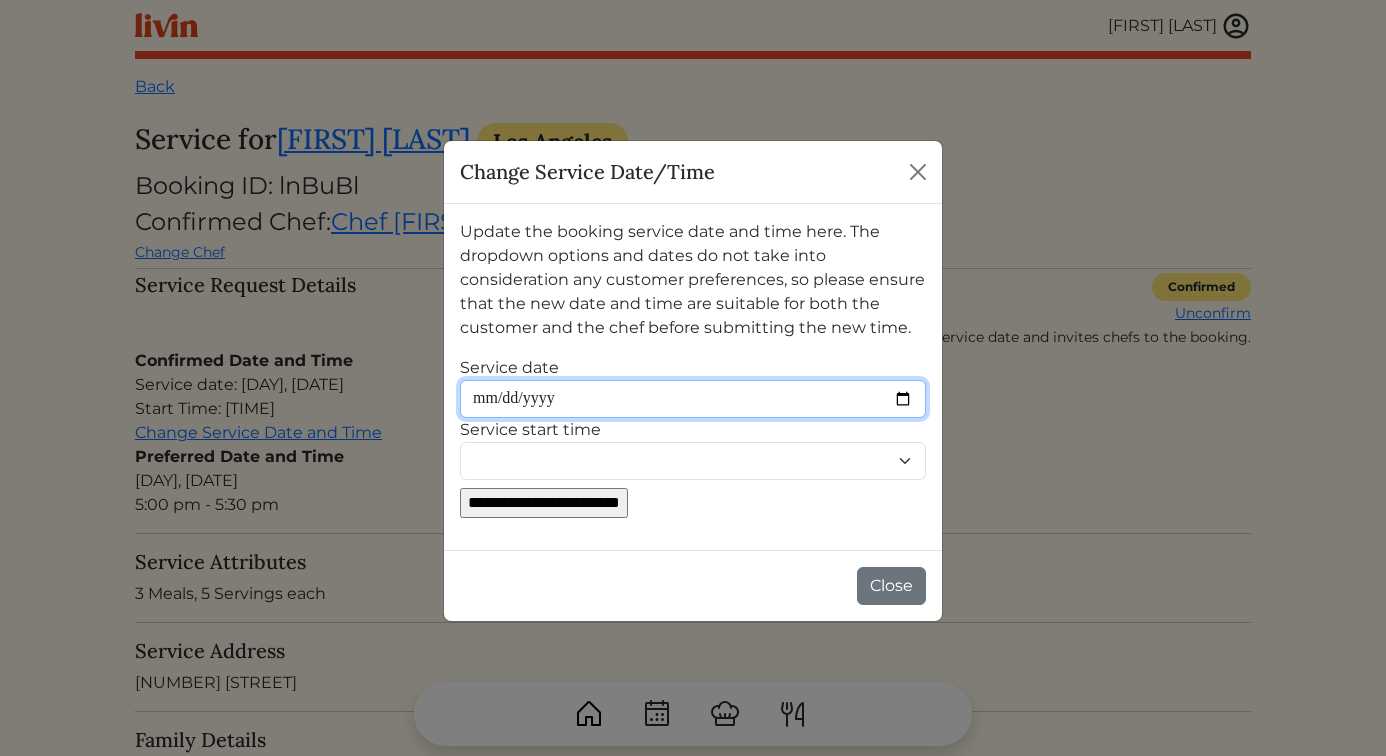 click on "Service date" at bounding box center (693, 399) 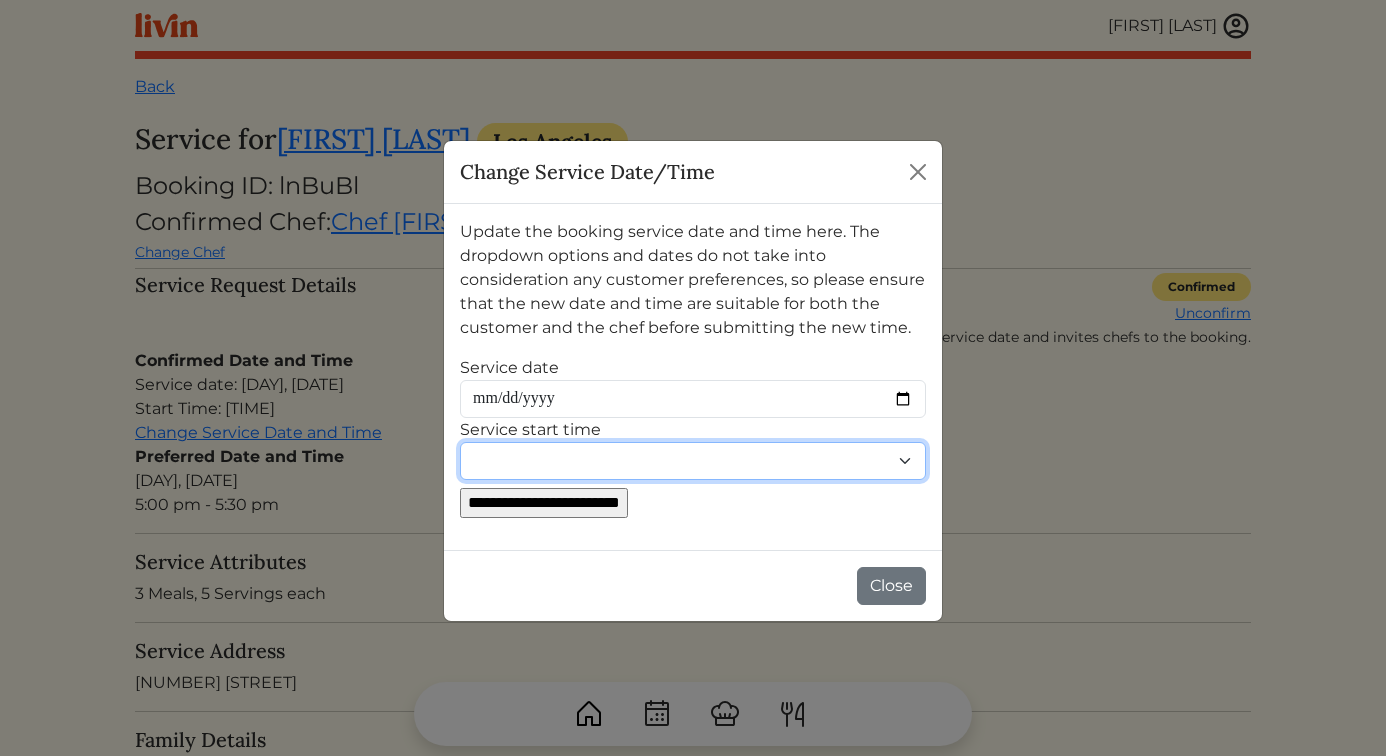 click on "********
********
*******
*******
*******
*******
*******
*******
*******
*******
*******
*******
*******
*******
*******
*******
*******
*******
*******
*******
********
********
********
********
********
********
*******
*******
*******
*******
*******
*******
*******
*******
*******
*******
*******
*******
*******
*******
*******
*******
*******
*******
********
********
********
********" at bounding box center (693, 461) 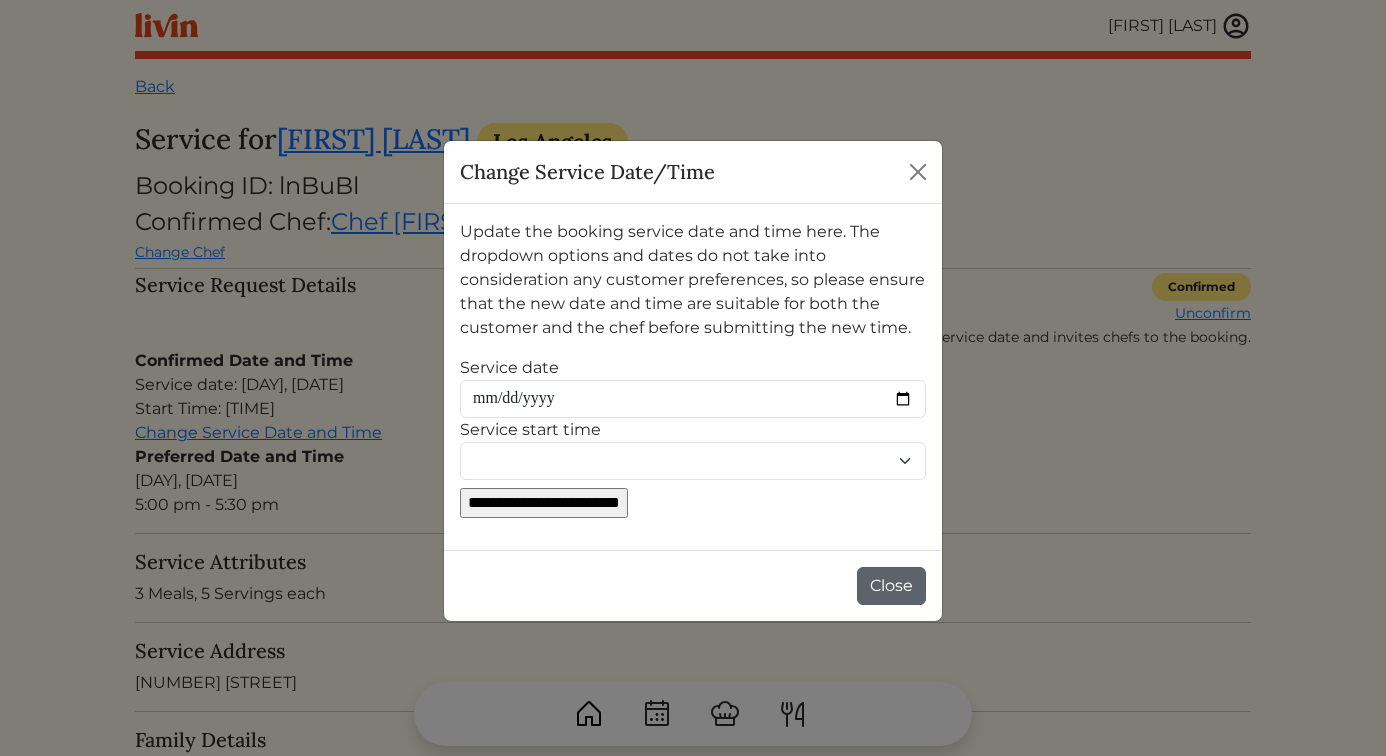 click on "Close" at bounding box center (891, 586) 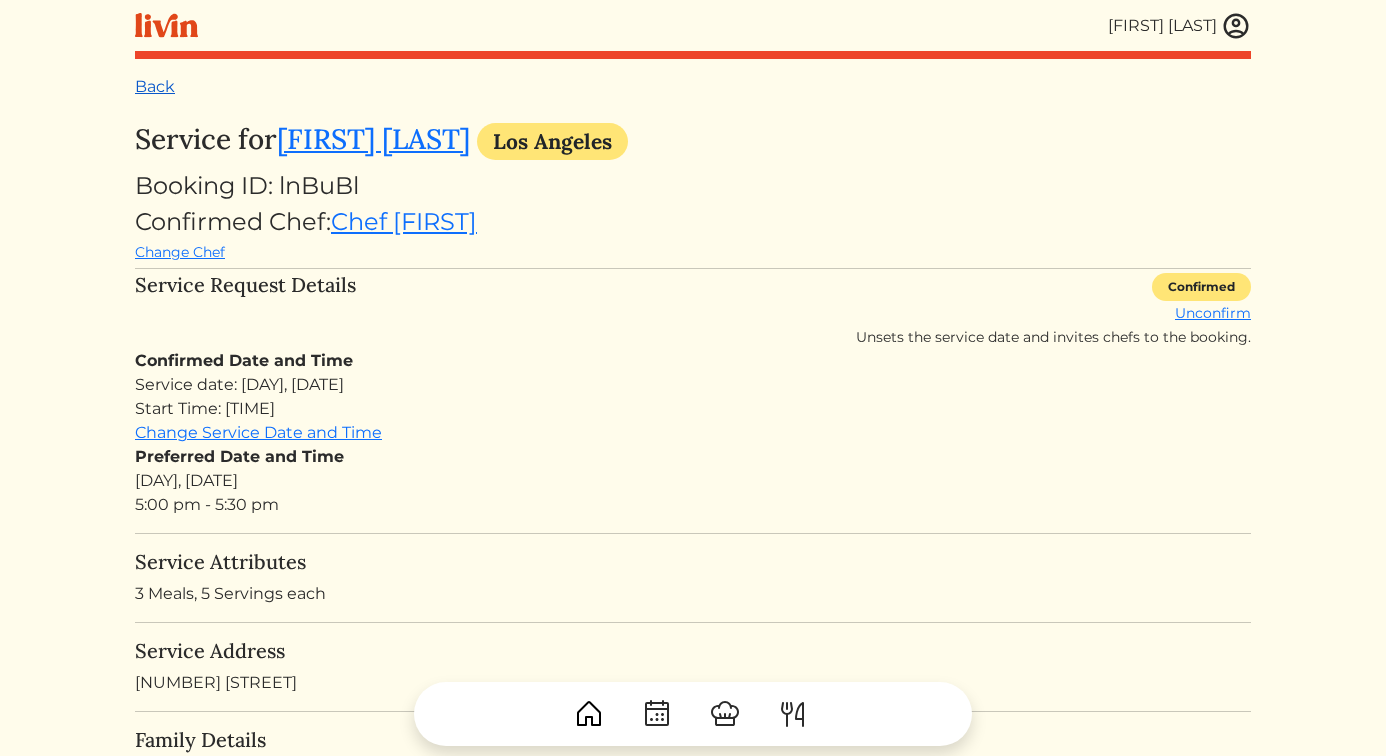 click on "Back" at bounding box center (155, 86) 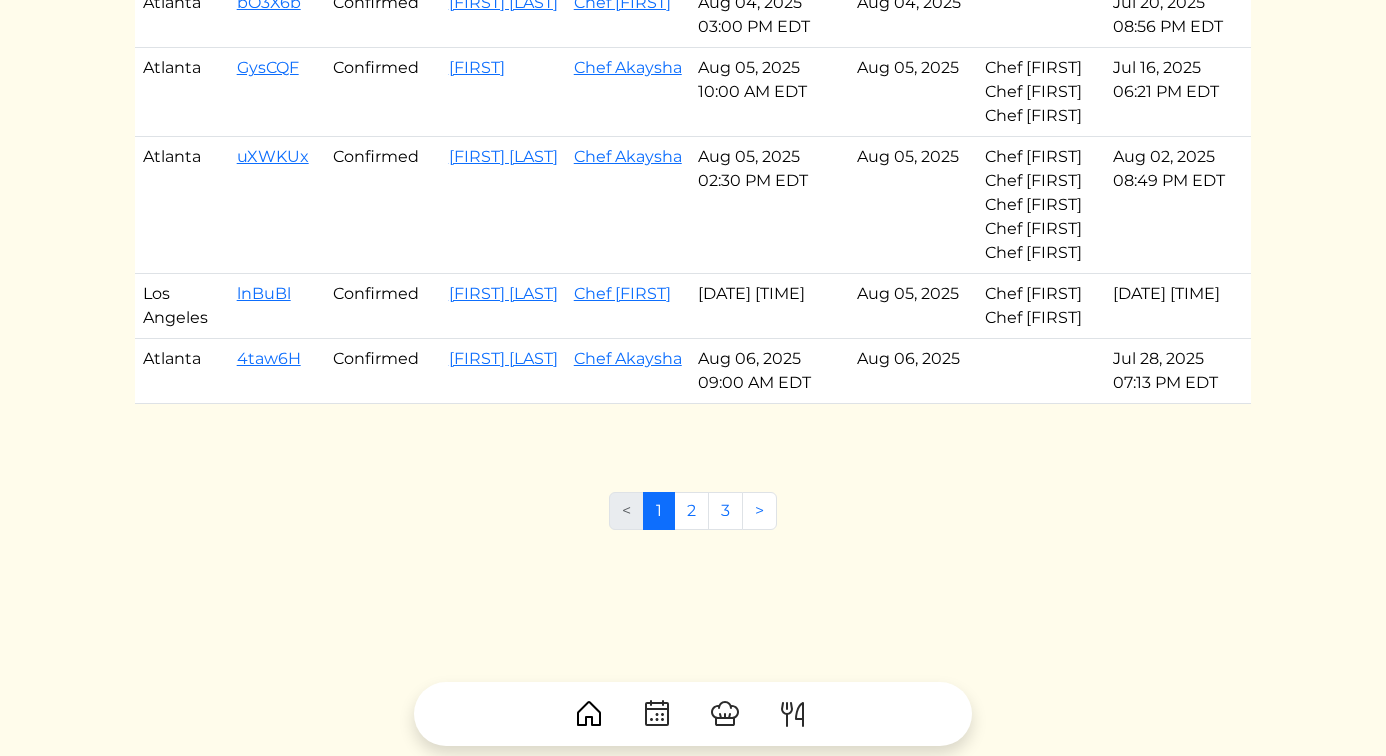 scroll, scrollTop: 953, scrollLeft: 0, axis: vertical 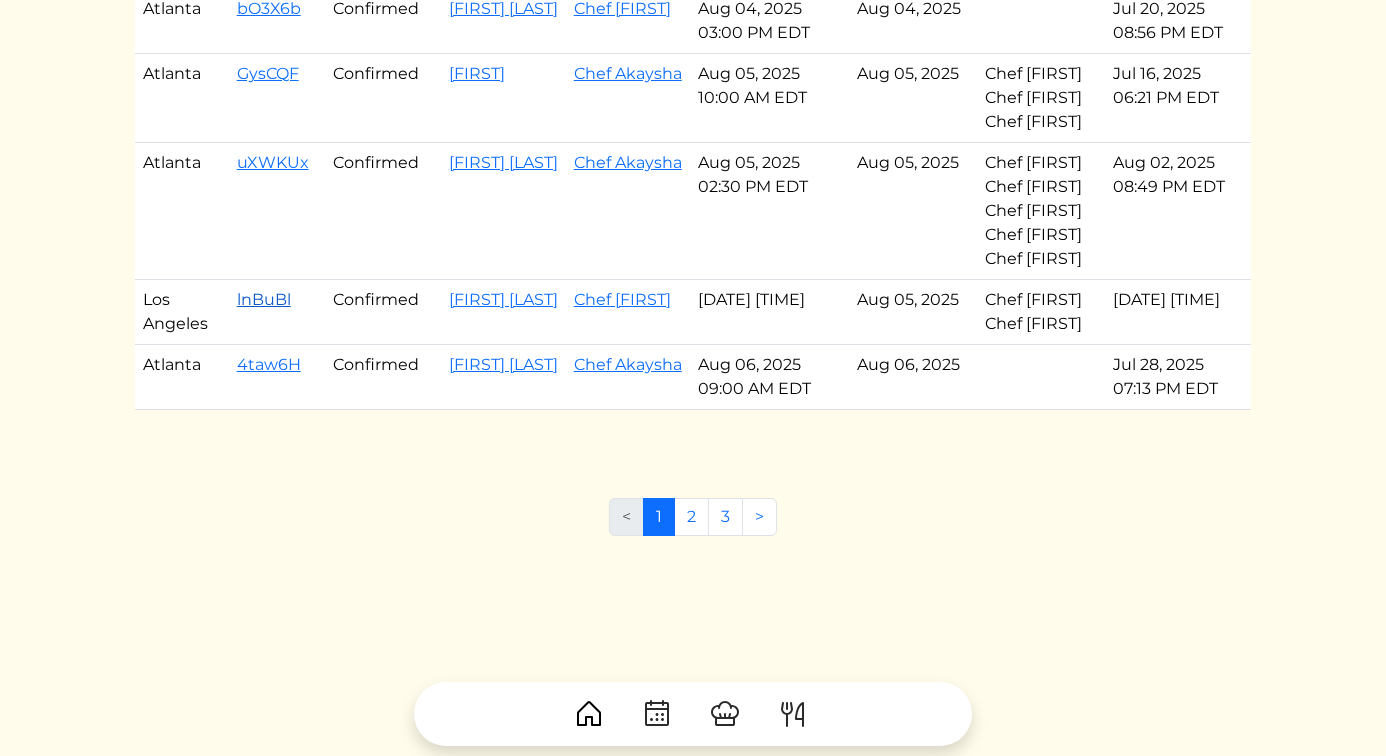 click on "lnBuBl" at bounding box center (264, 299) 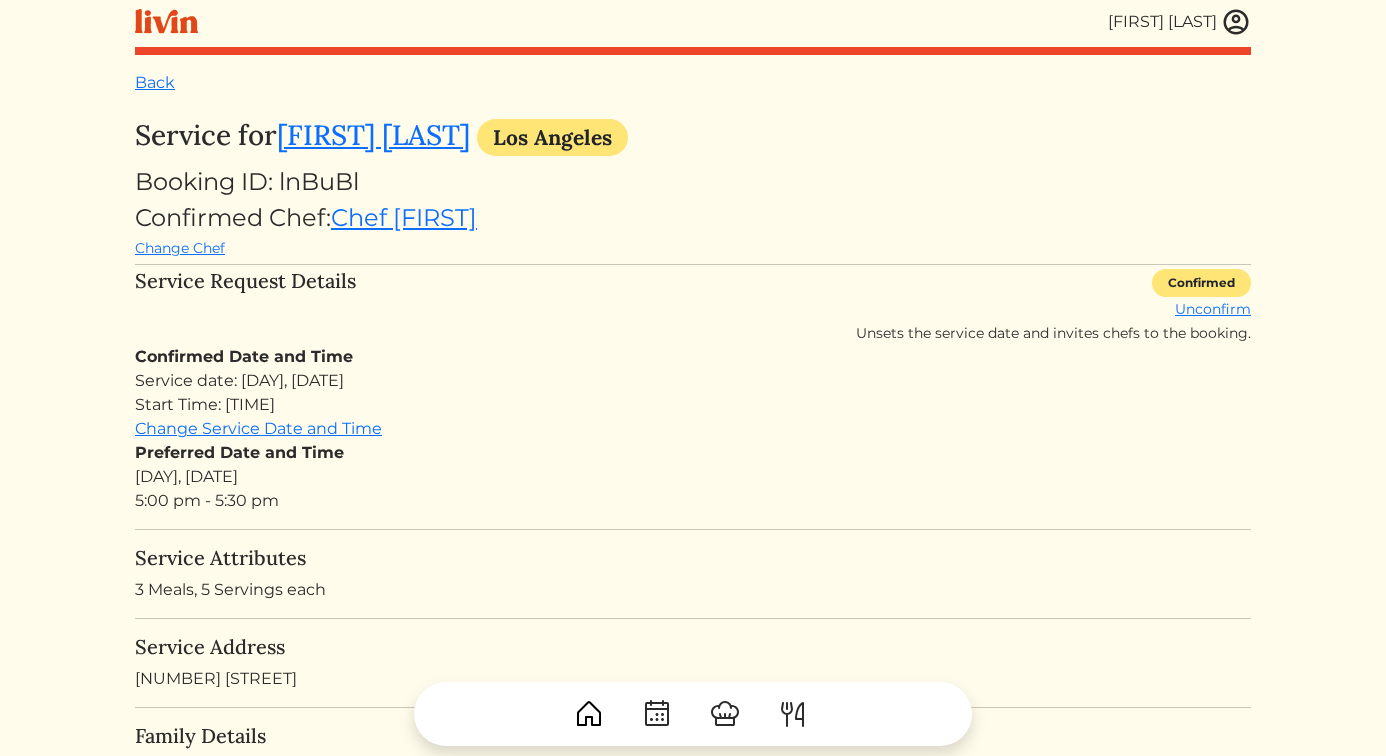 scroll, scrollTop: 0, scrollLeft: 0, axis: both 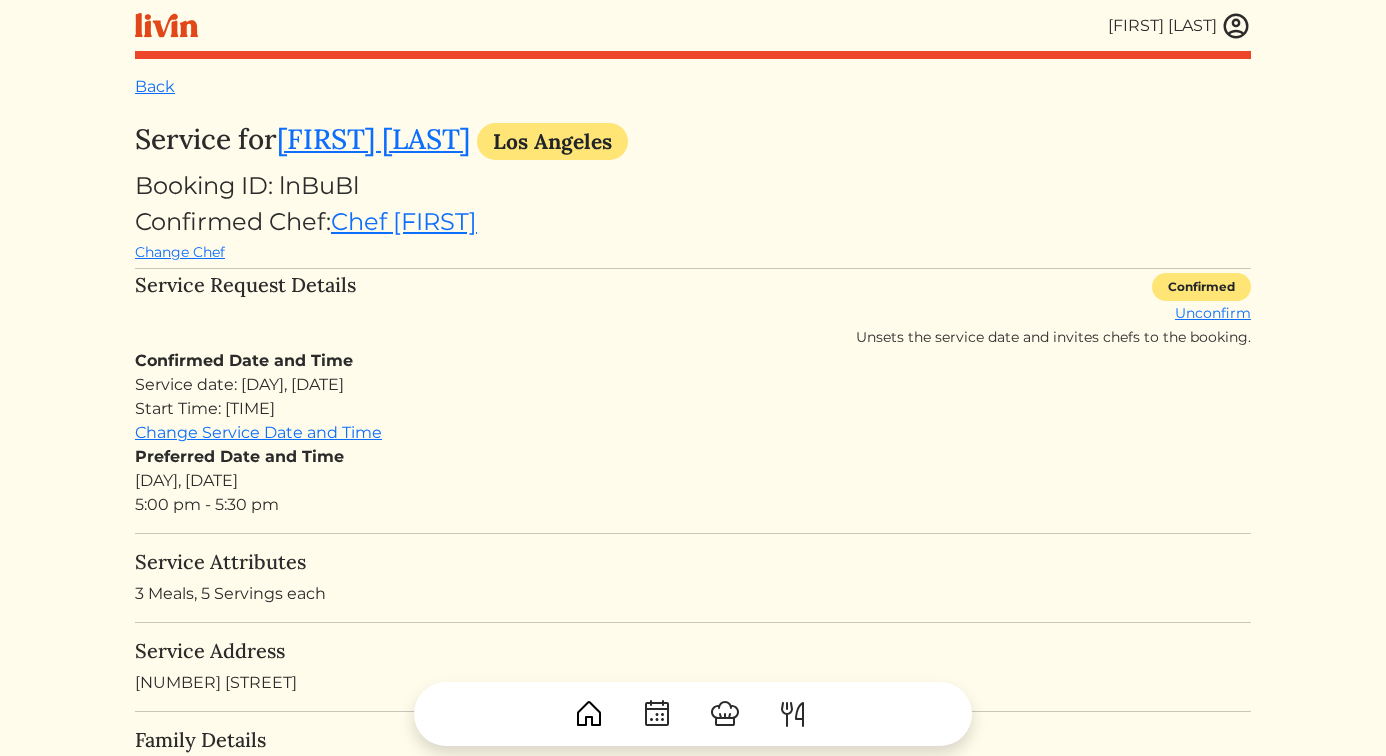 click on "Confirmed Date and Time
Service date: Tue, Aug  5, 2025
Start Time:  5:00 pm
Change Service Date and Time
Preferred Date and Time
Tue, Aug  5, 2025
5:00 pm -  5:30 pm" at bounding box center [693, 433] 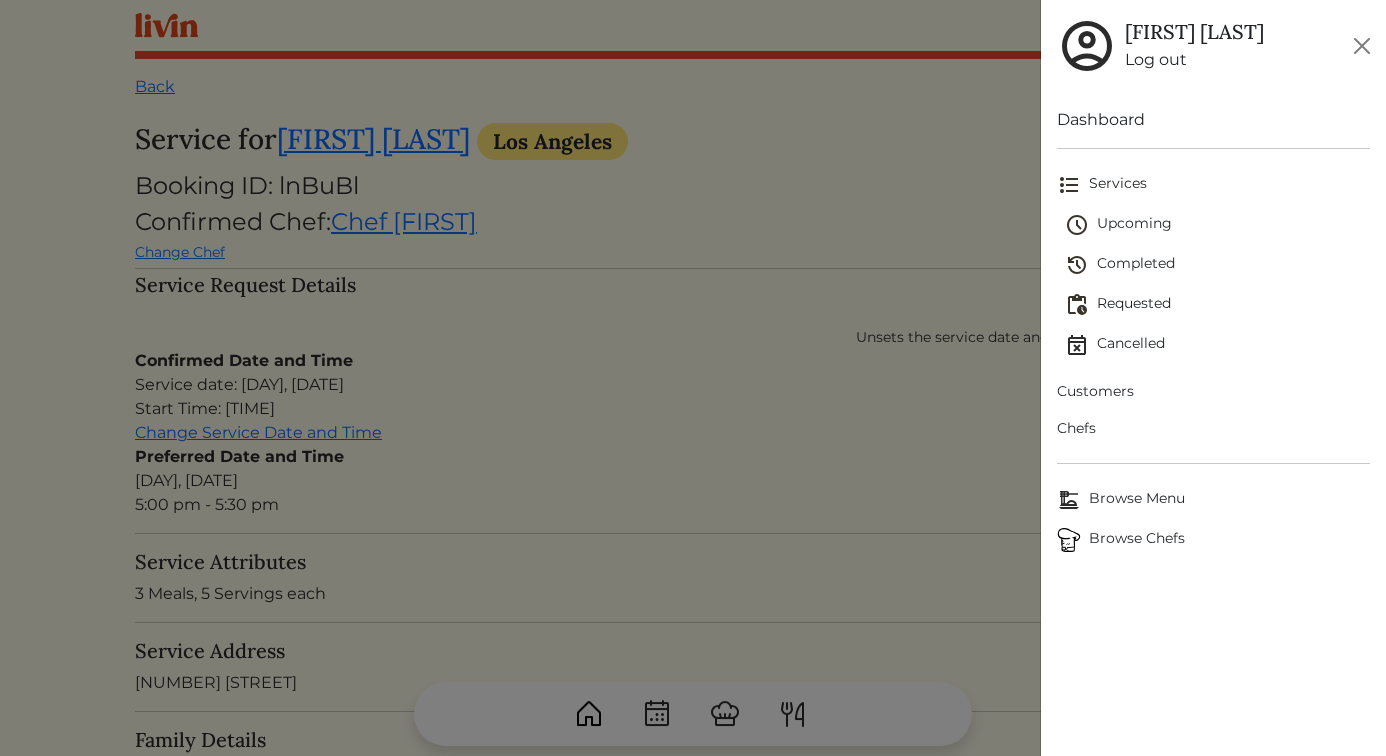 click on "Requested" at bounding box center [1218, 305] 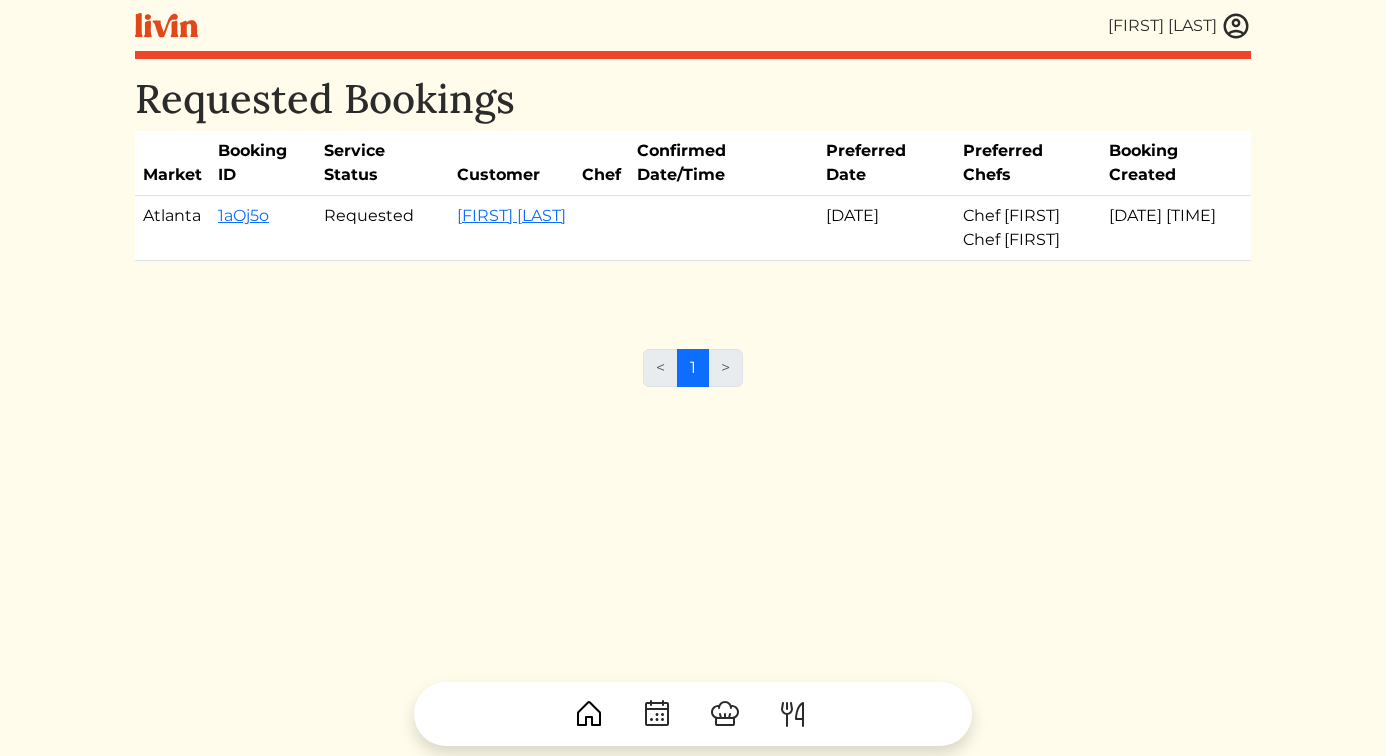 click on "[FIRST] [LAST]" at bounding box center [1162, 26] 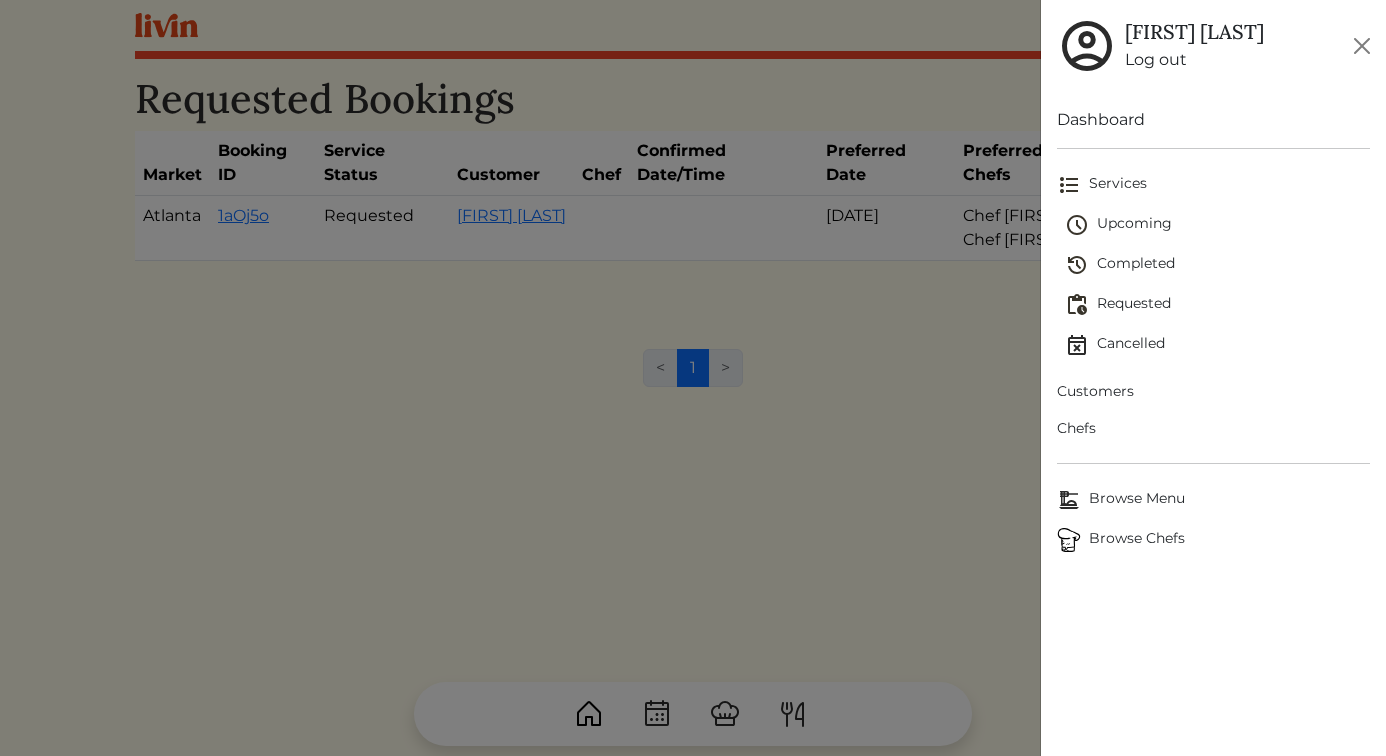click on "Upcoming" at bounding box center (1218, 225) 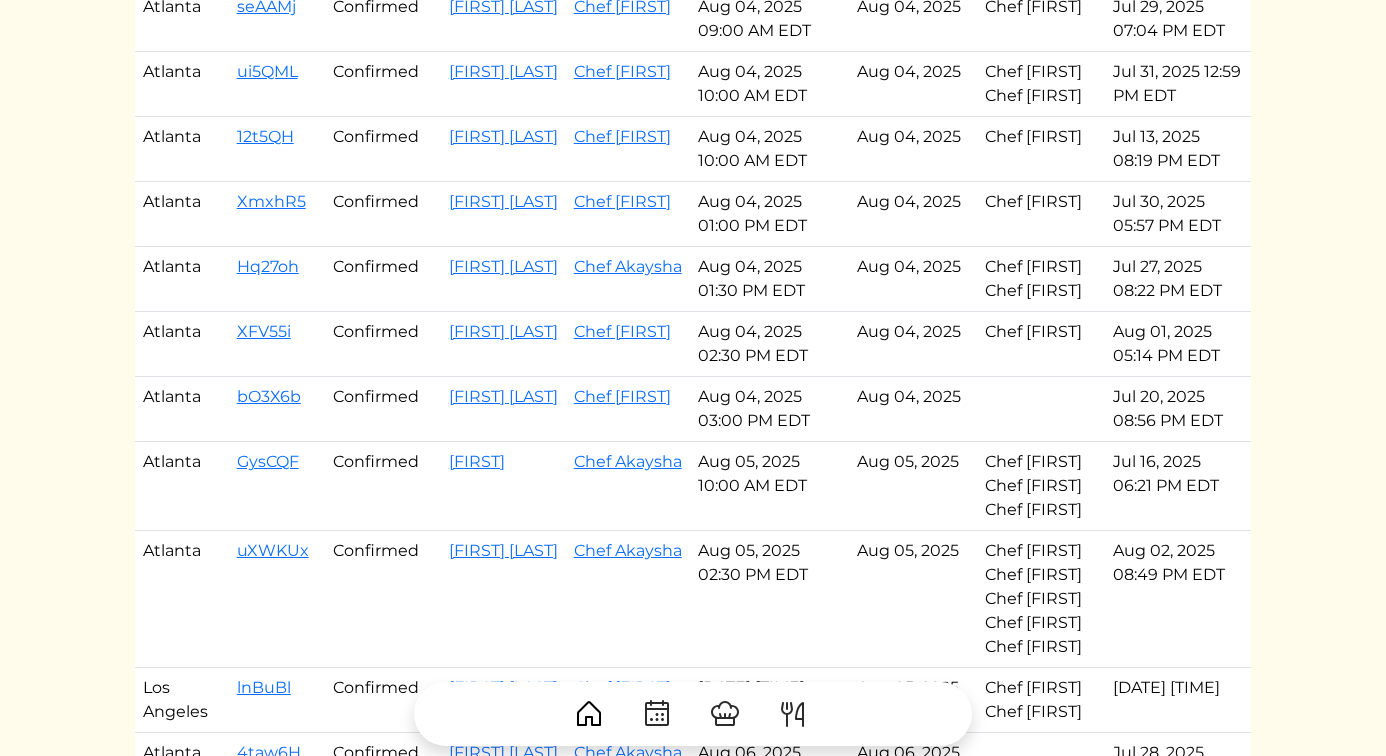 scroll, scrollTop: 1188, scrollLeft: 0, axis: vertical 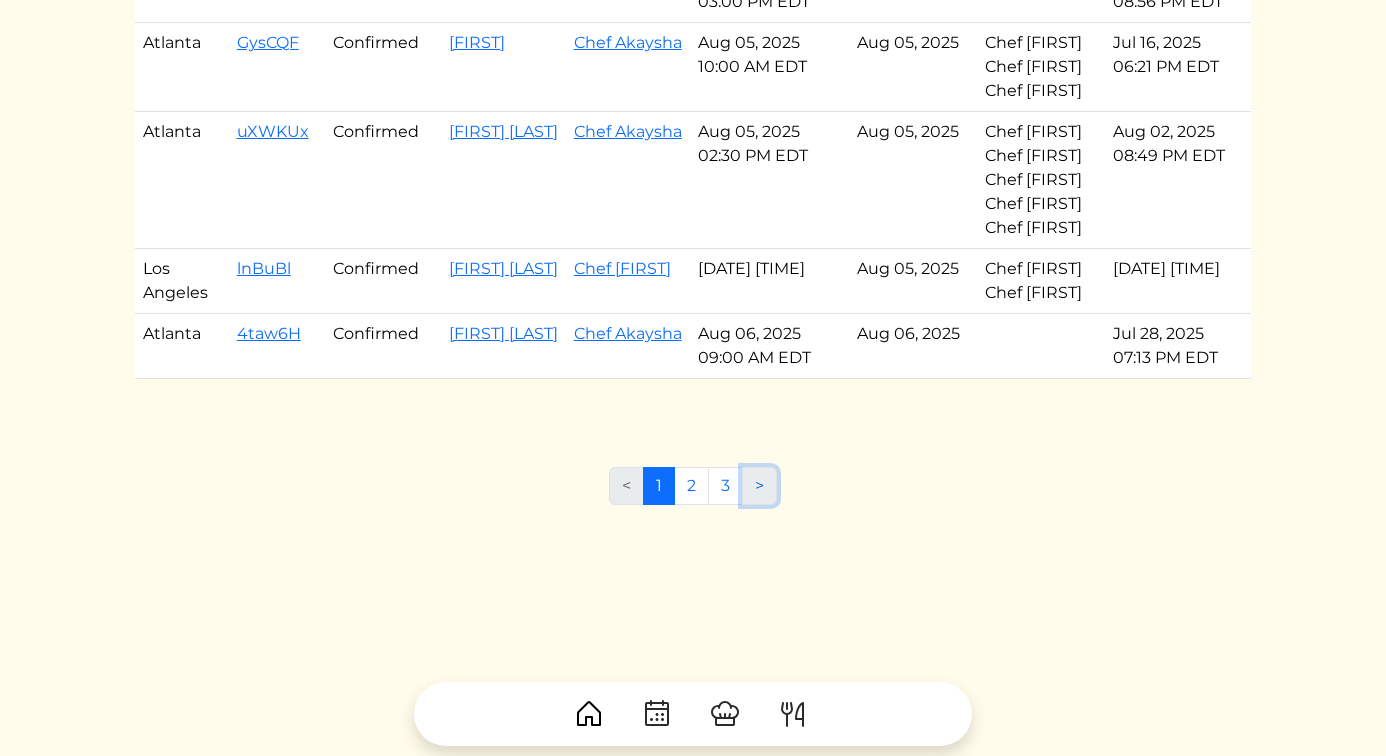 click on ">" at bounding box center [759, 486] 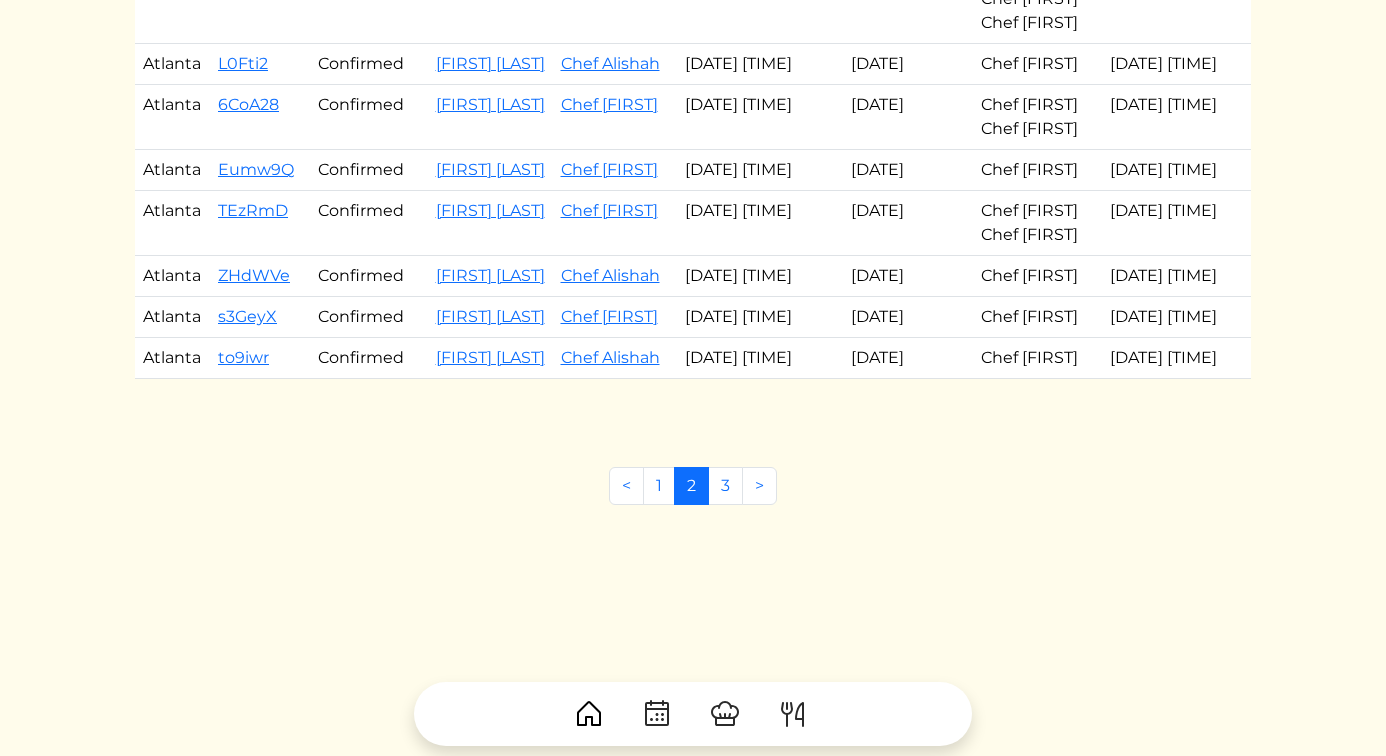 scroll, scrollTop: 1209, scrollLeft: 0, axis: vertical 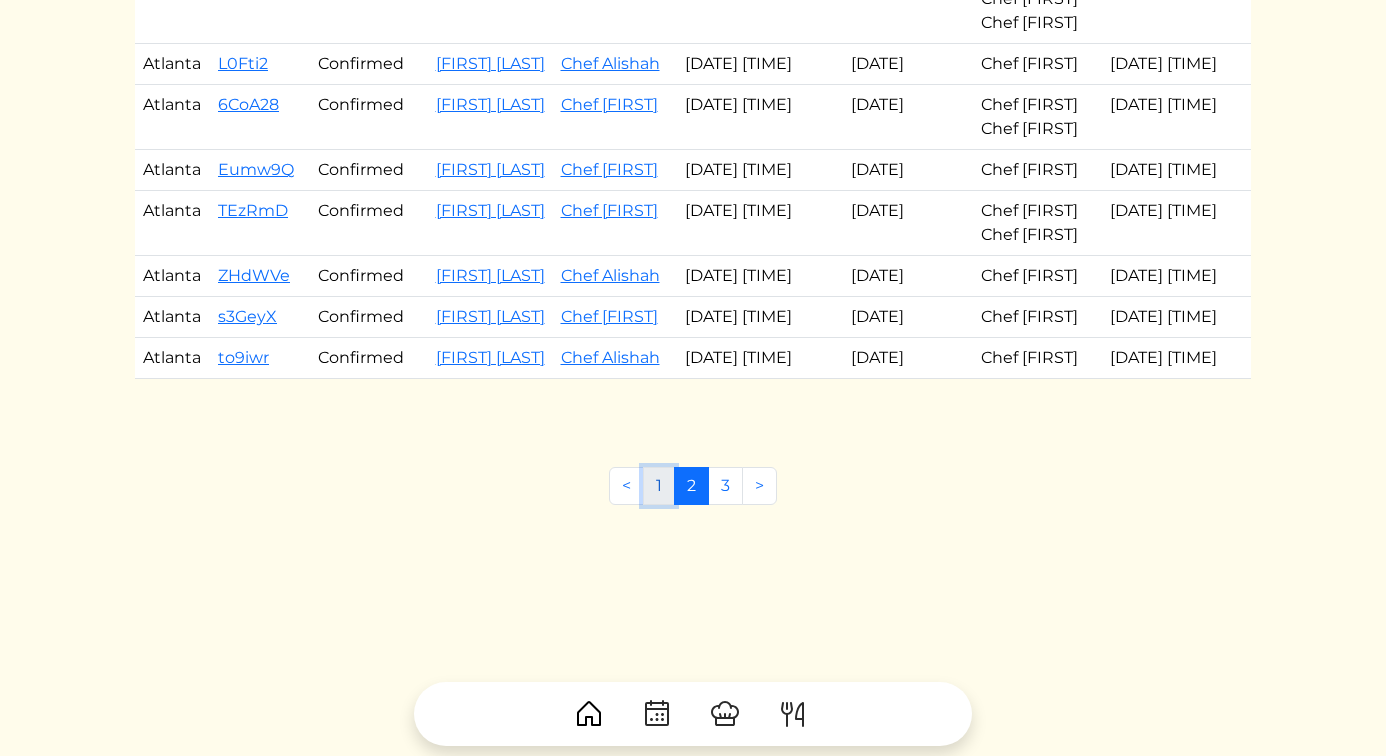 click on "1" at bounding box center (659, 486) 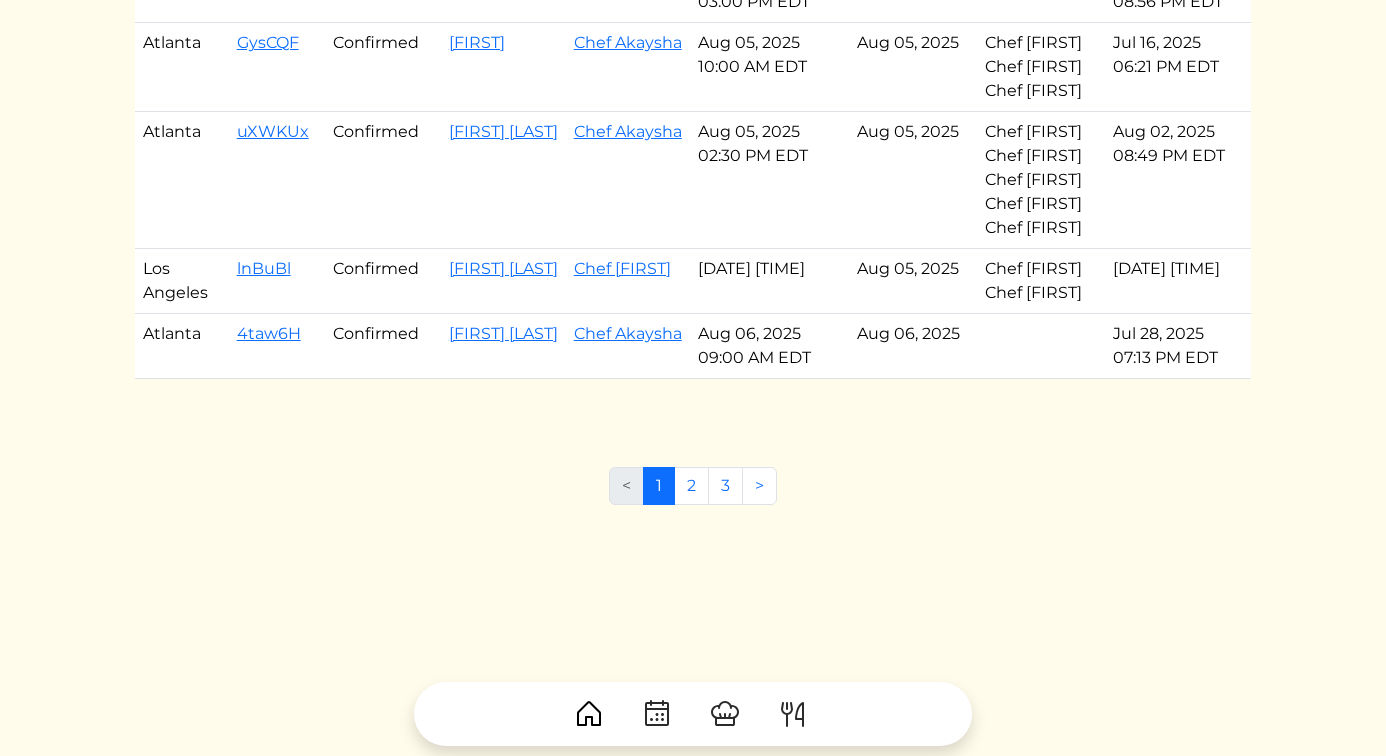 scroll, scrollTop: 1121, scrollLeft: 0, axis: vertical 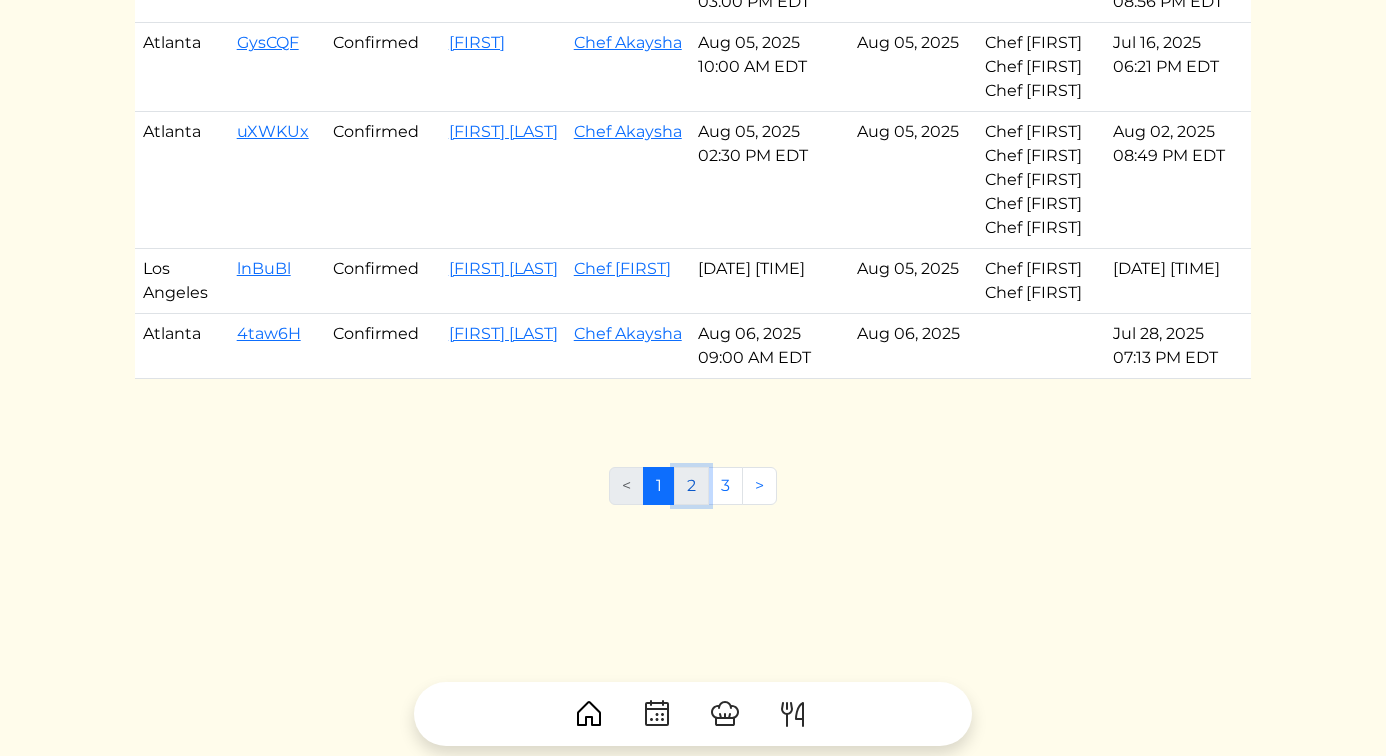 click on "2" at bounding box center [691, 486] 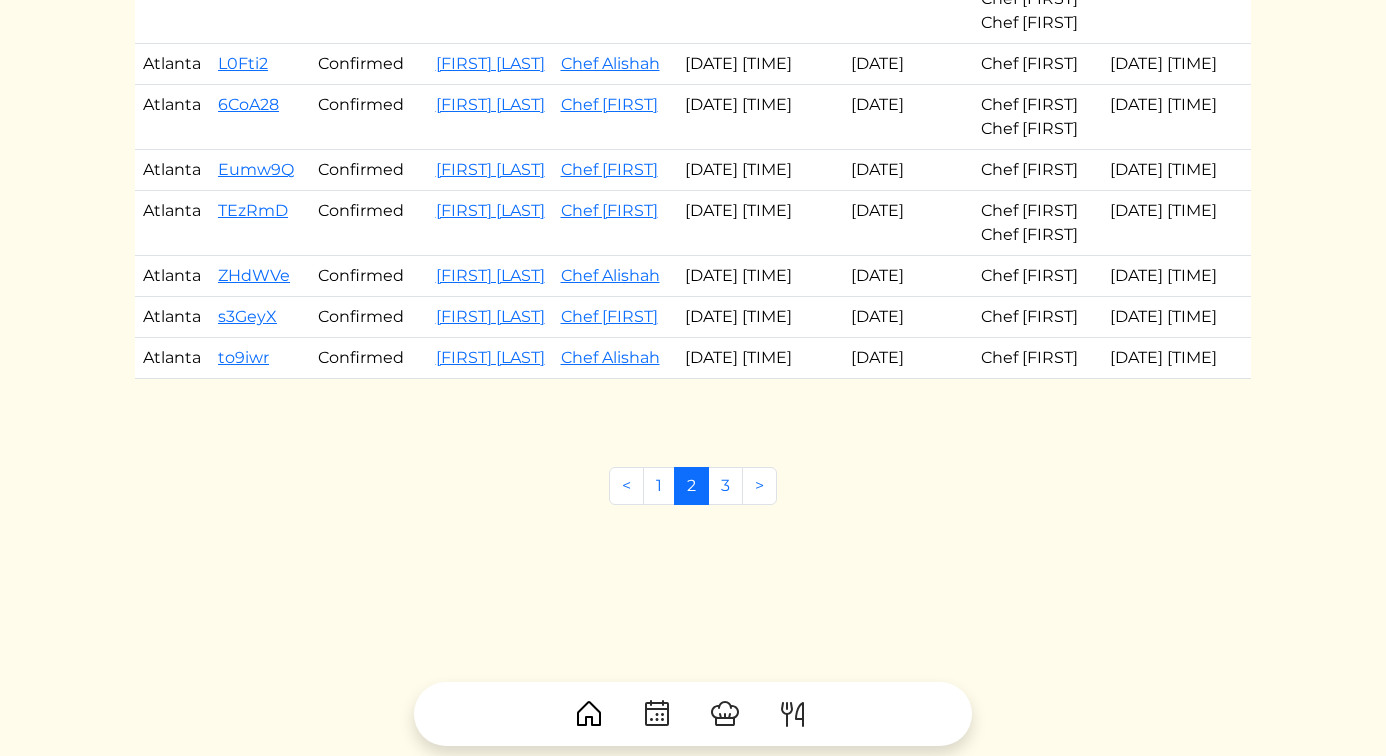scroll, scrollTop: 1254, scrollLeft: 0, axis: vertical 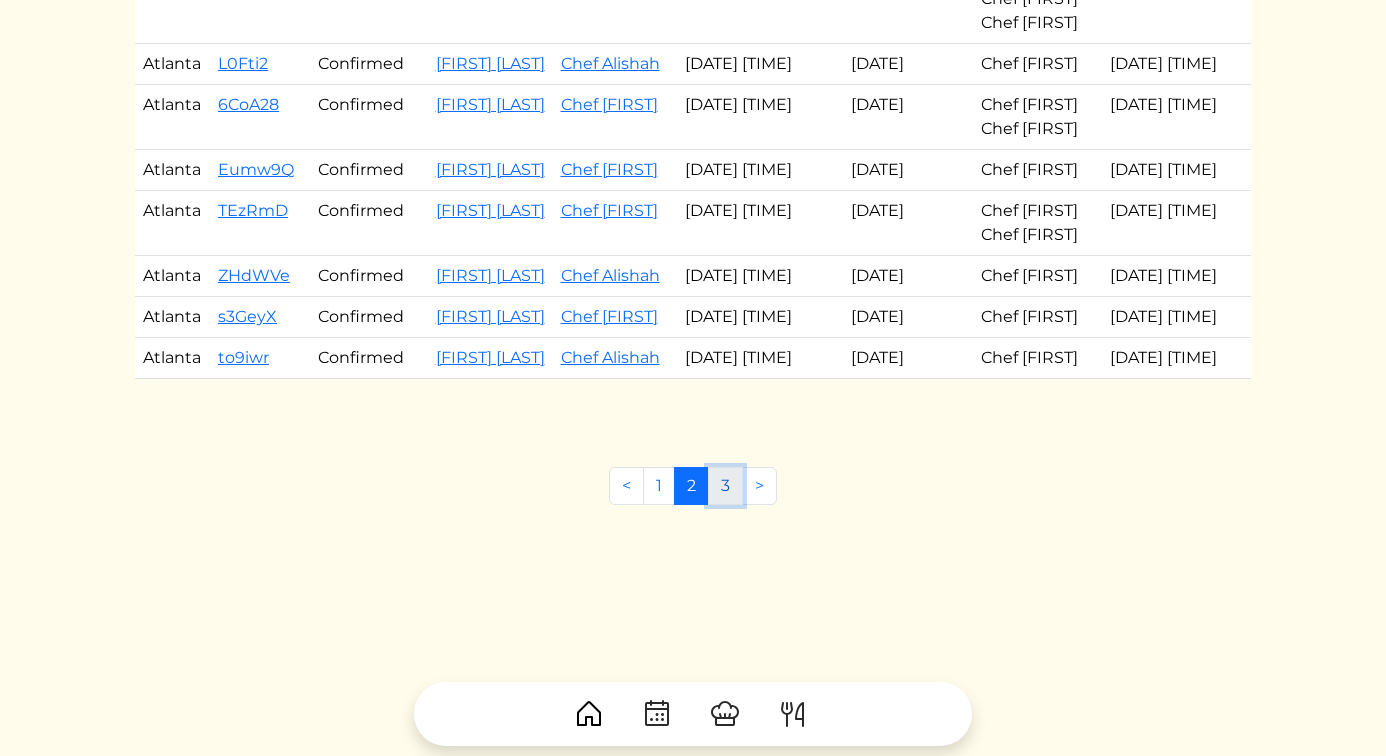 click on "3" at bounding box center (725, 486) 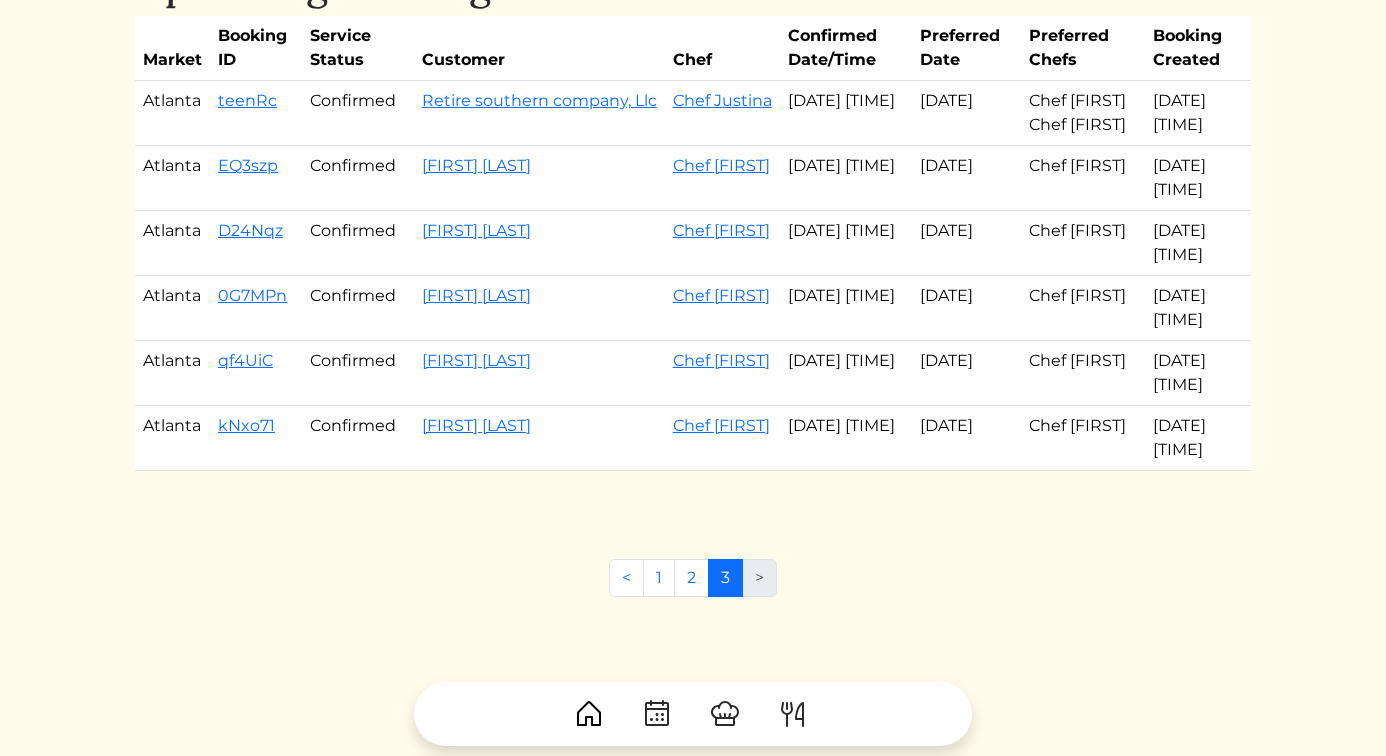 scroll, scrollTop: 0, scrollLeft: 0, axis: both 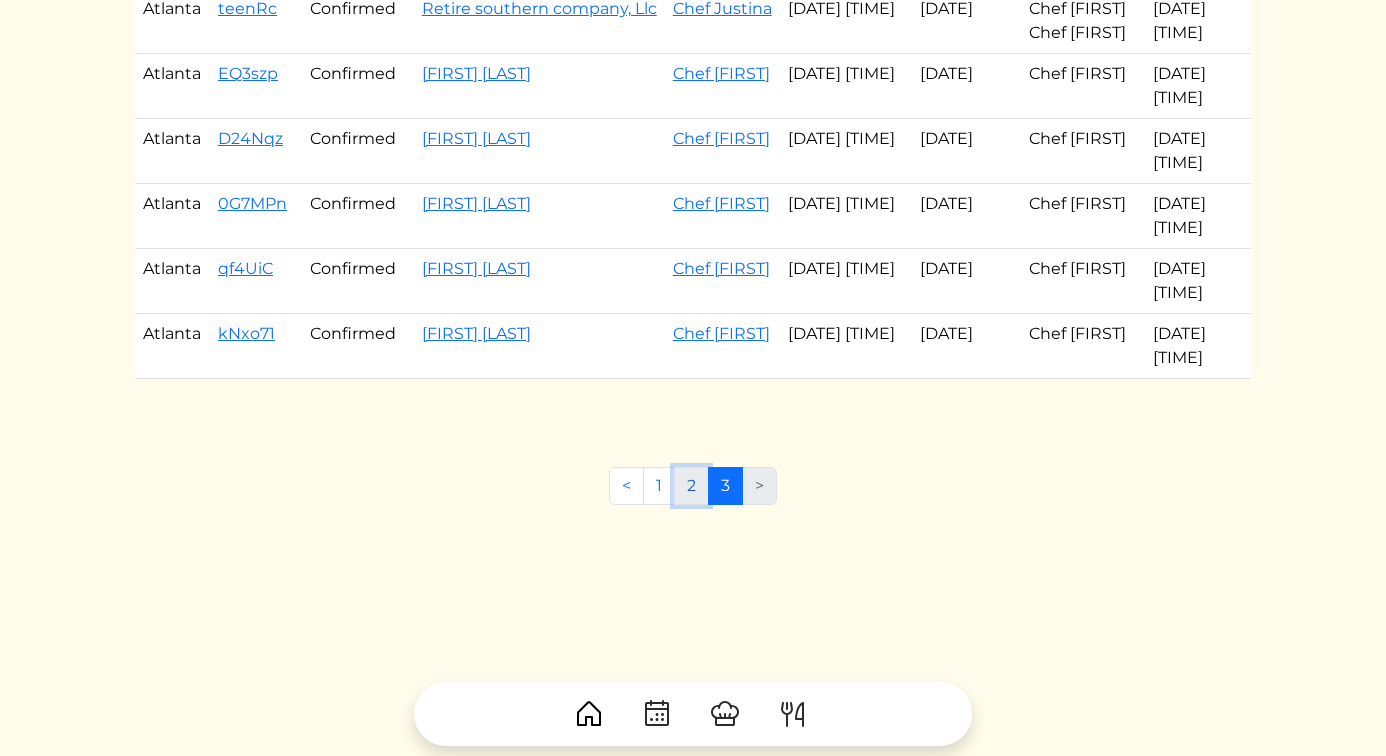 click on "2" at bounding box center (691, 486) 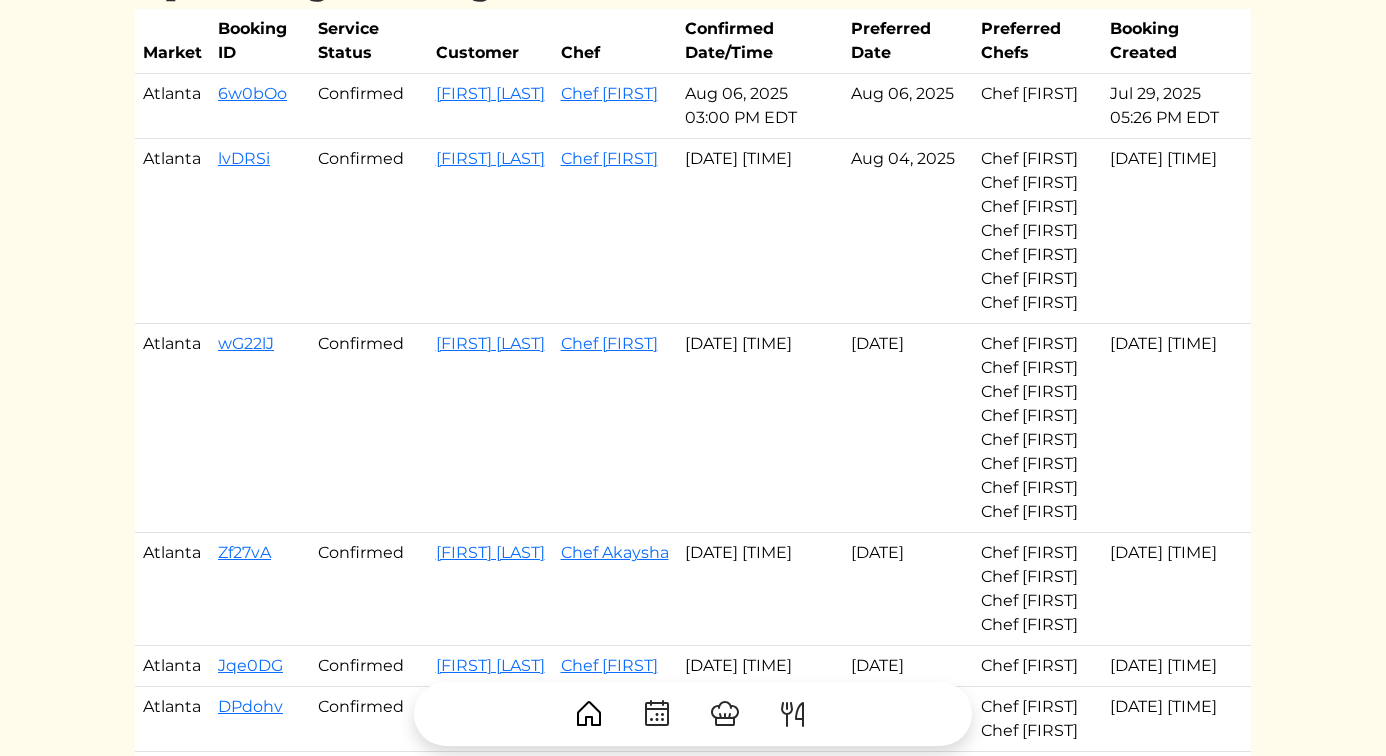scroll, scrollTop: 0, scrollLeft: 0, axis: both 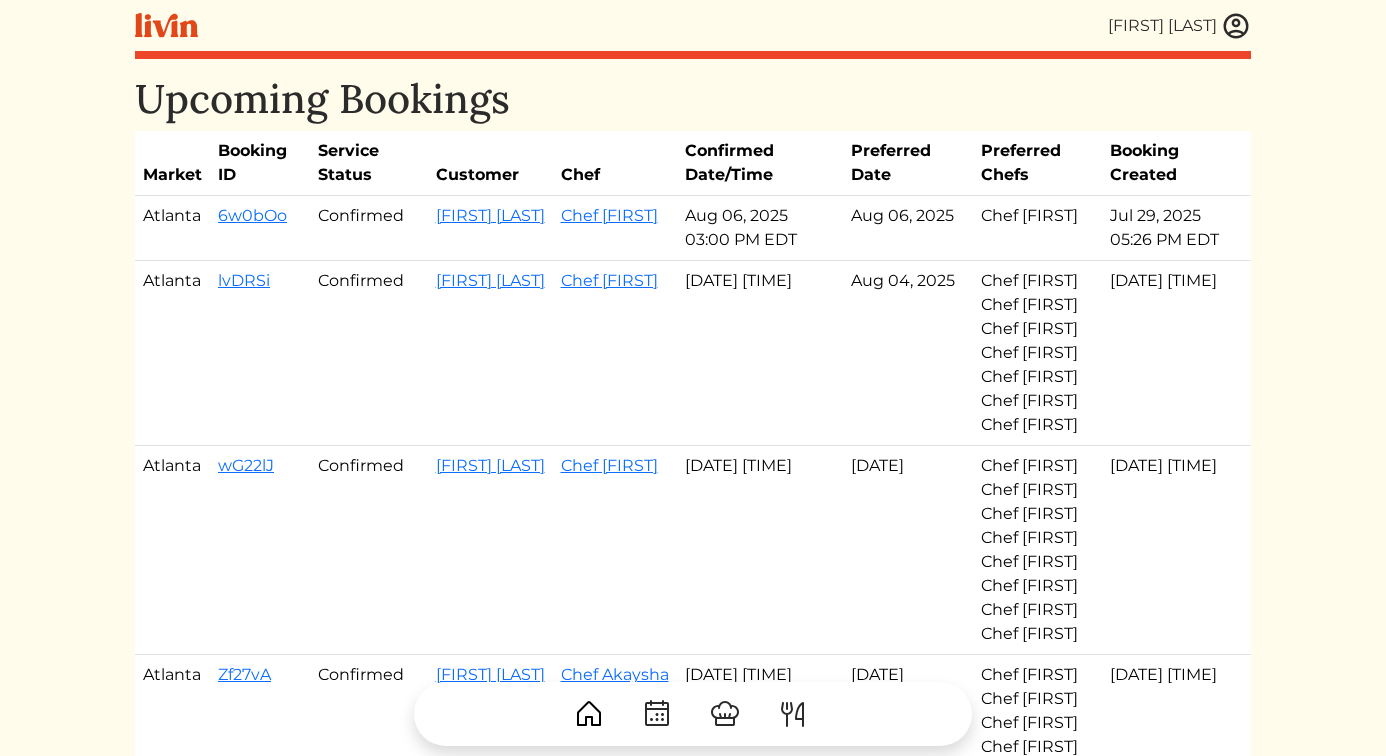 click at bounding box center (1236, 26) 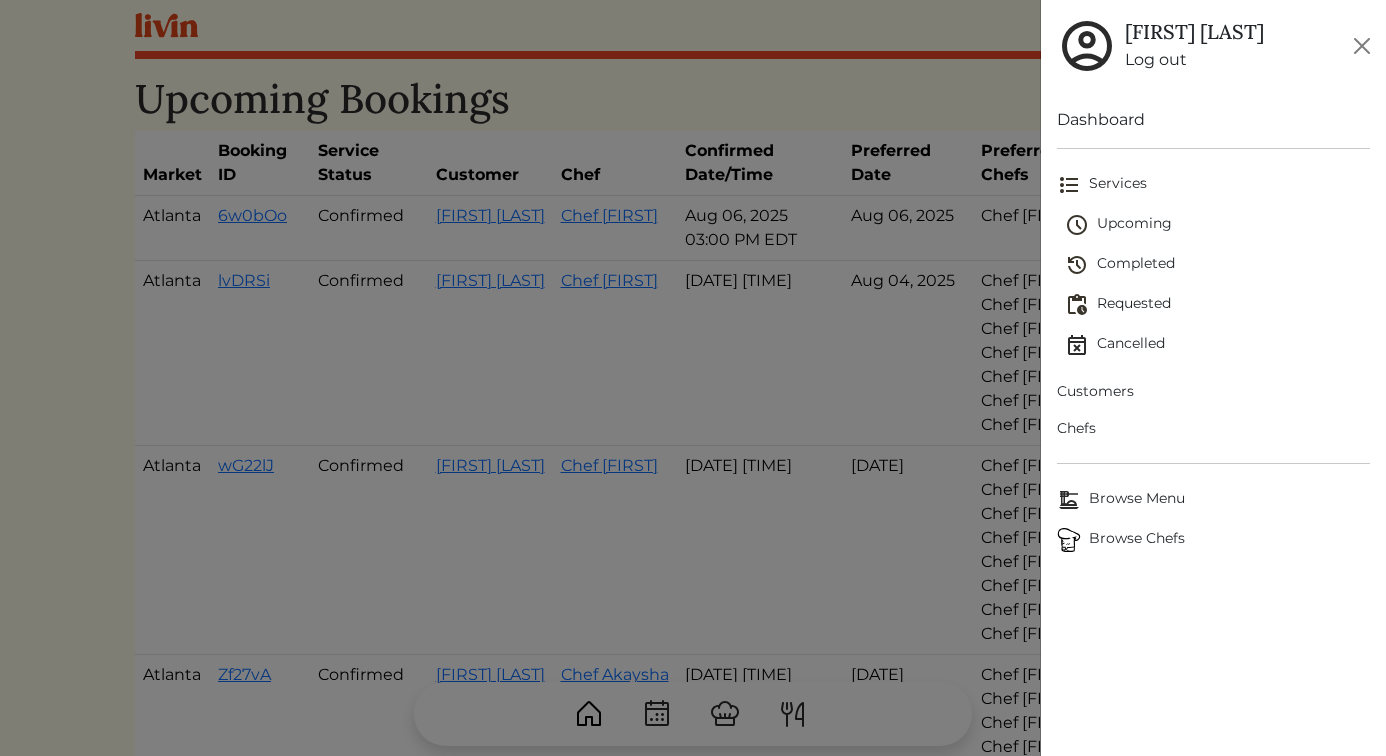 click on "Requested" at bounding box center (1218, 305) 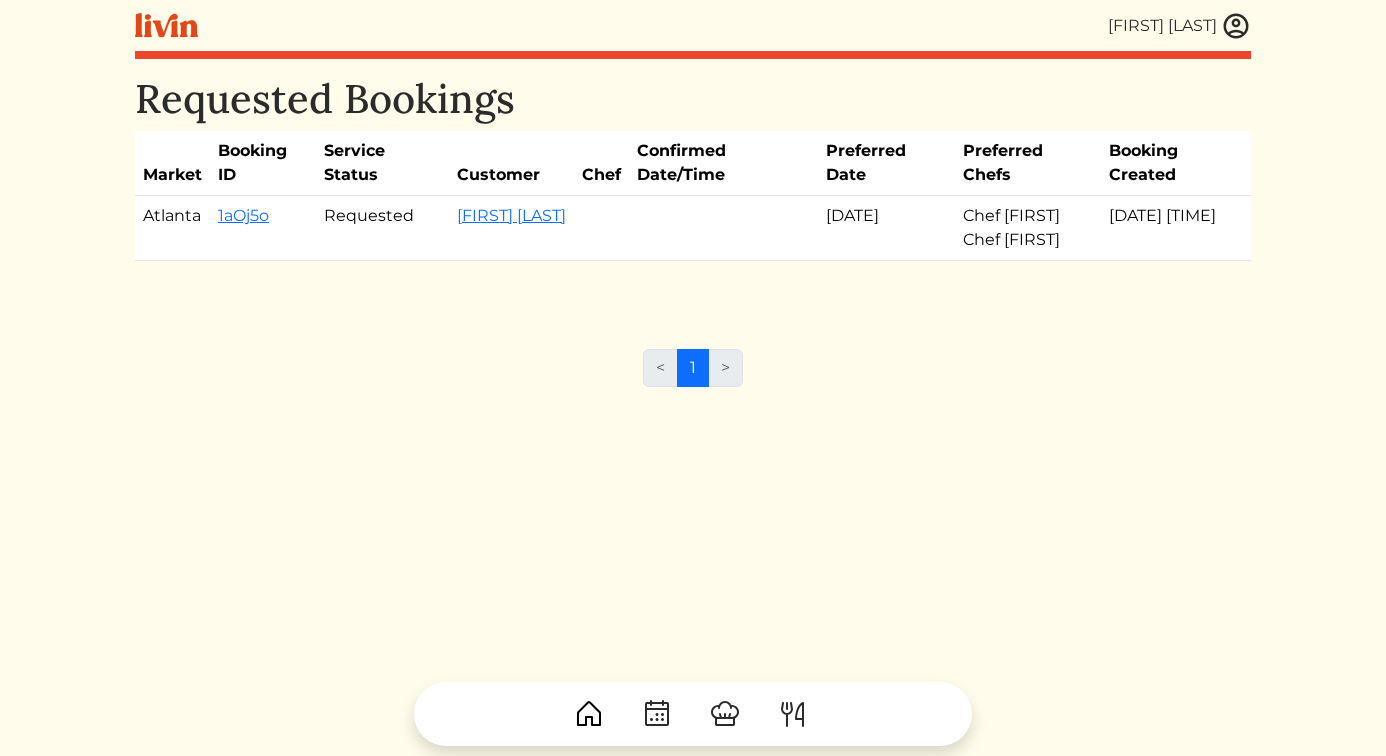 click at bounding box center (1236, 26) 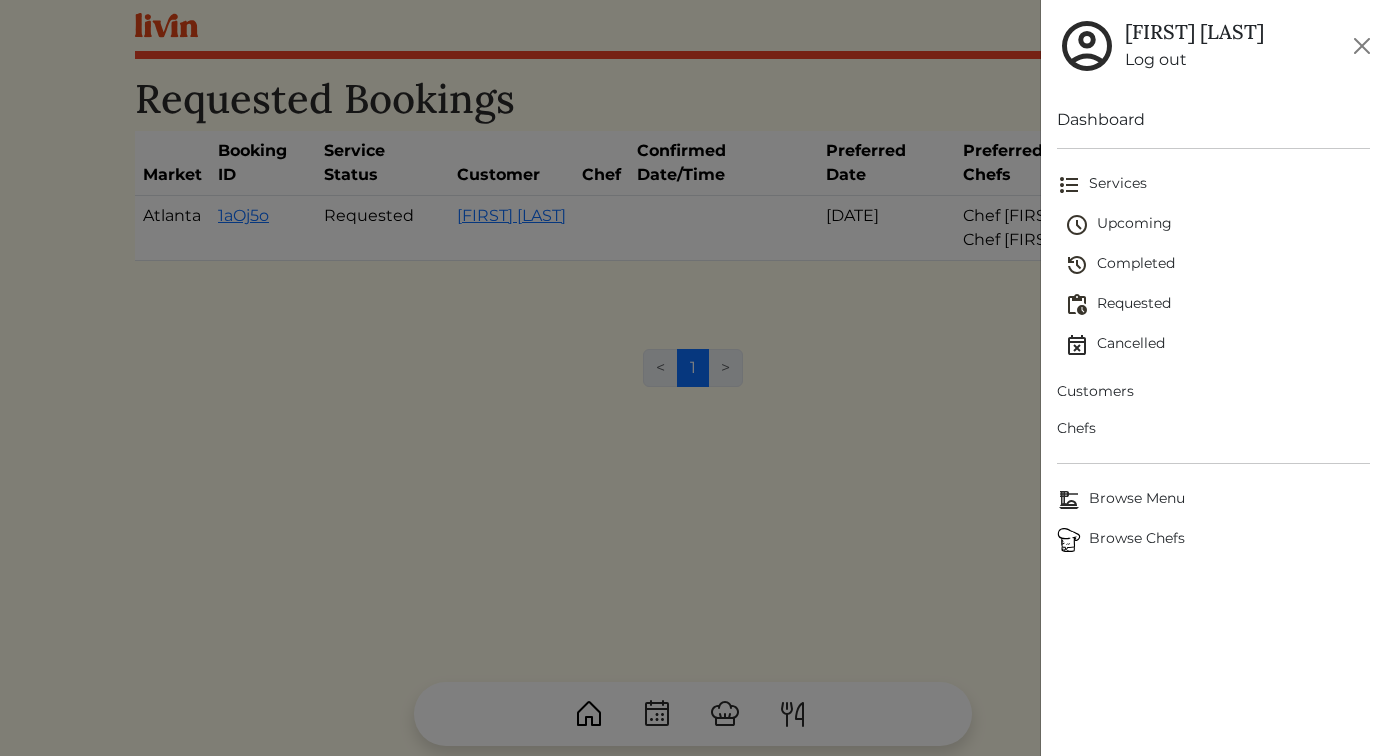 click on "Upcoming" at bounding box center (1218, 225) 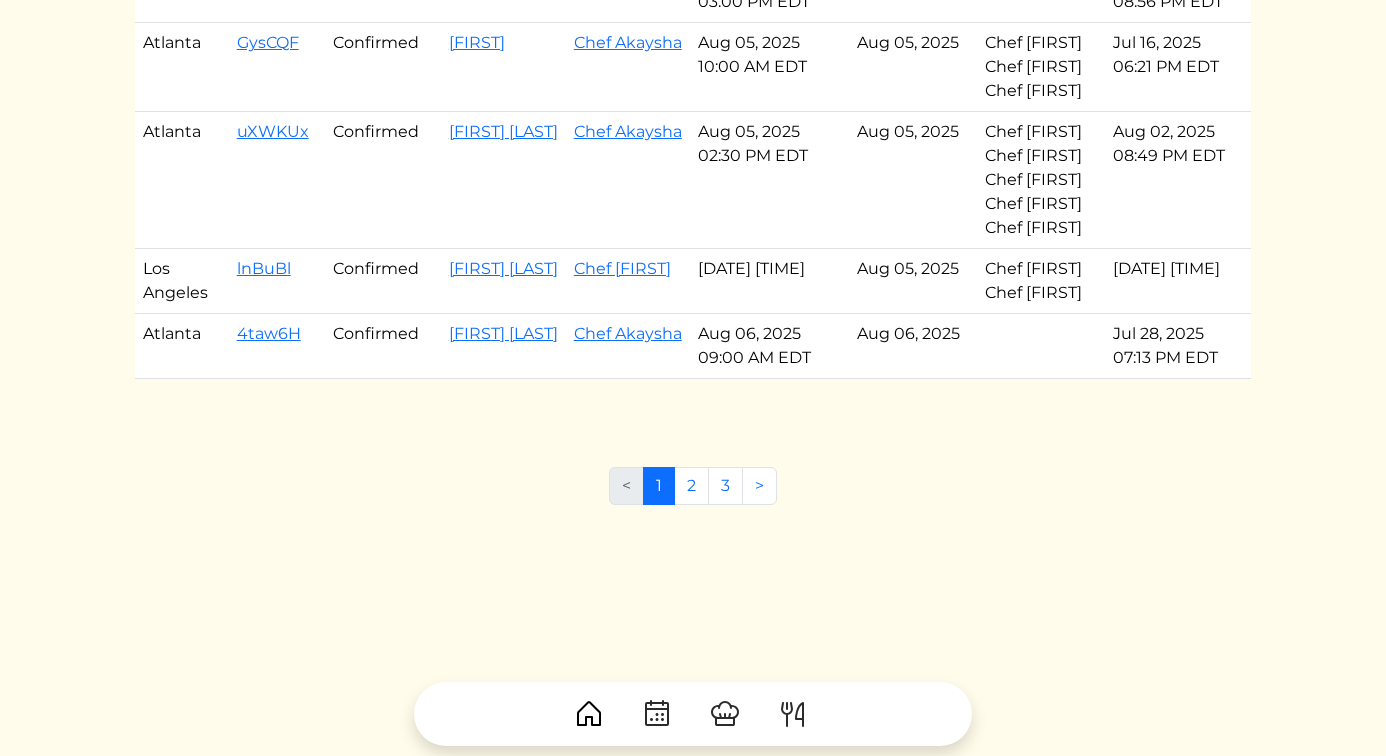 scroll, scrollTop: 1026, scrollLeft: 0, axis: vertical 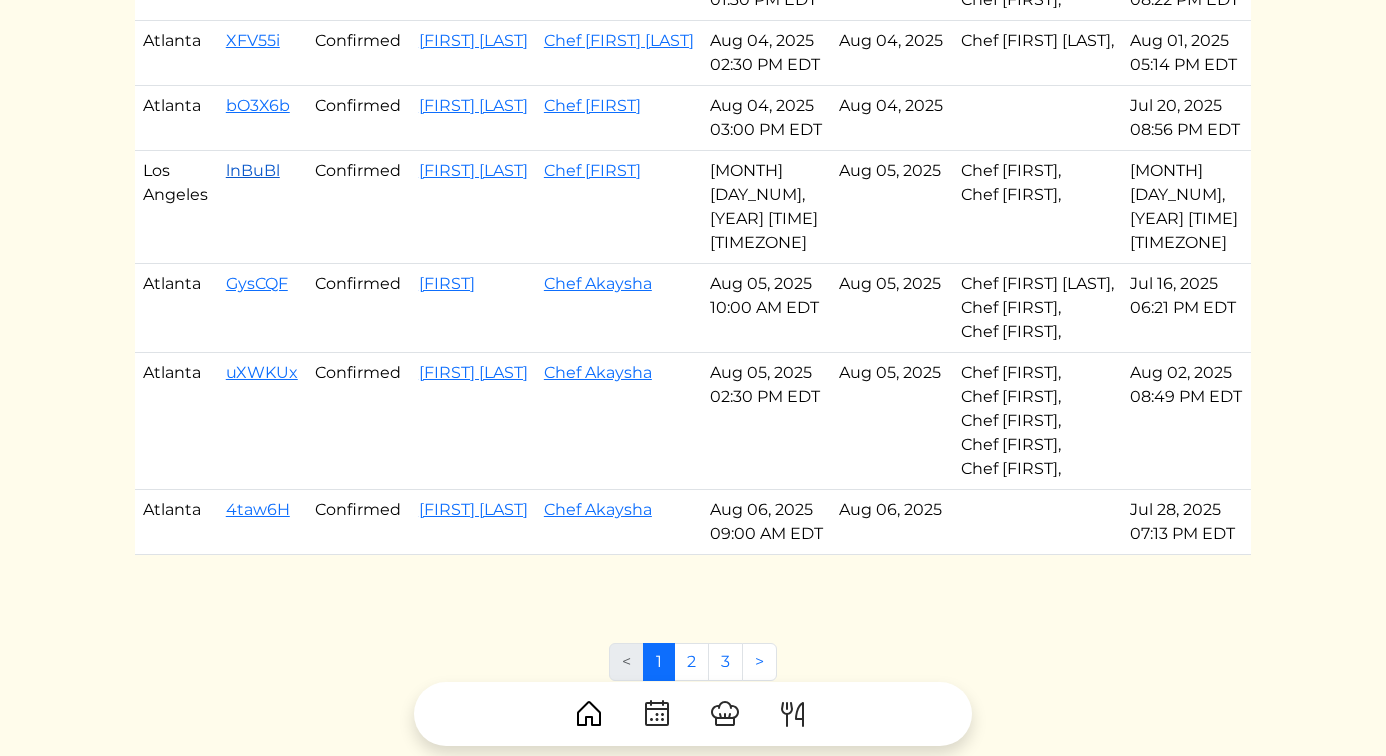 click on "lnBuBl" at bounding box center (253, 170) 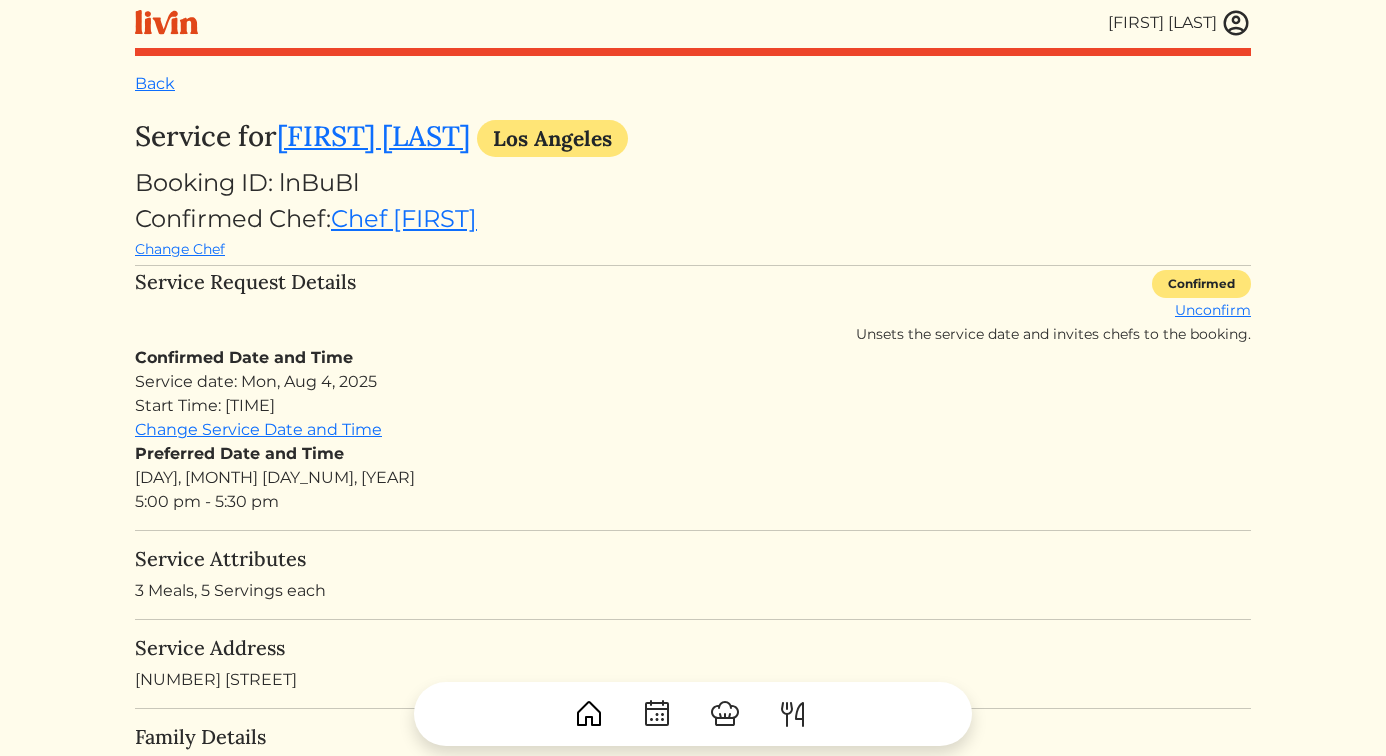 scroll, scrollTop: 0, scrollLeft: 0, axis: both 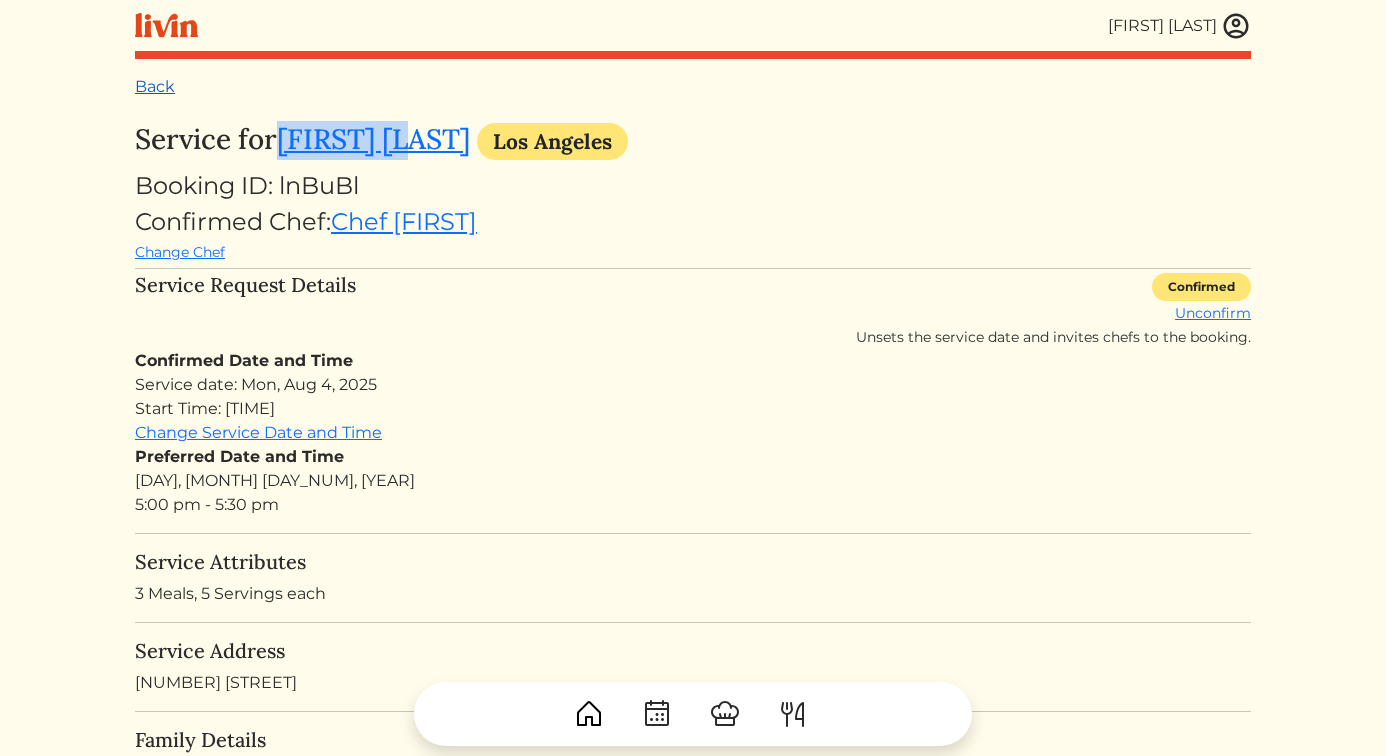 click on "Back" at bounding box center [155, 86] 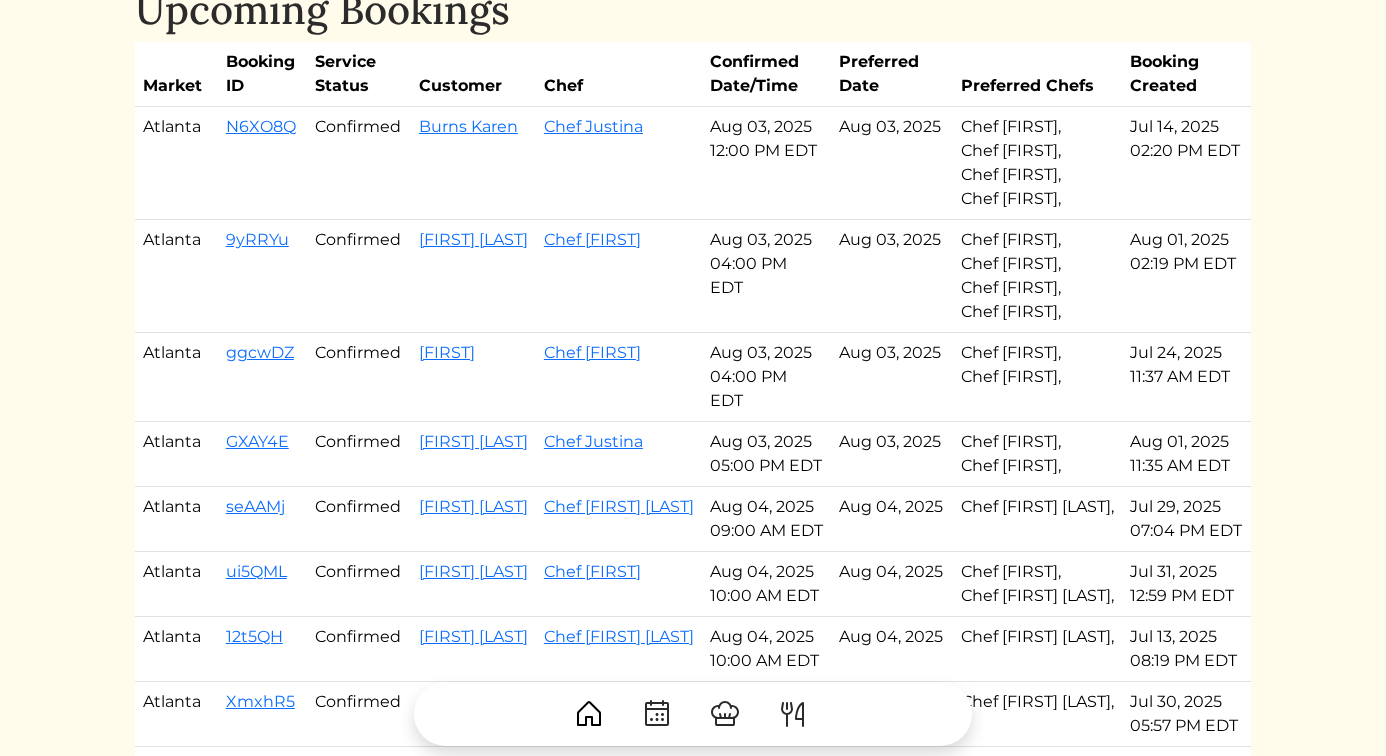 scroll, scrollTop: 90, scrollLeft: 0, axis: vertical 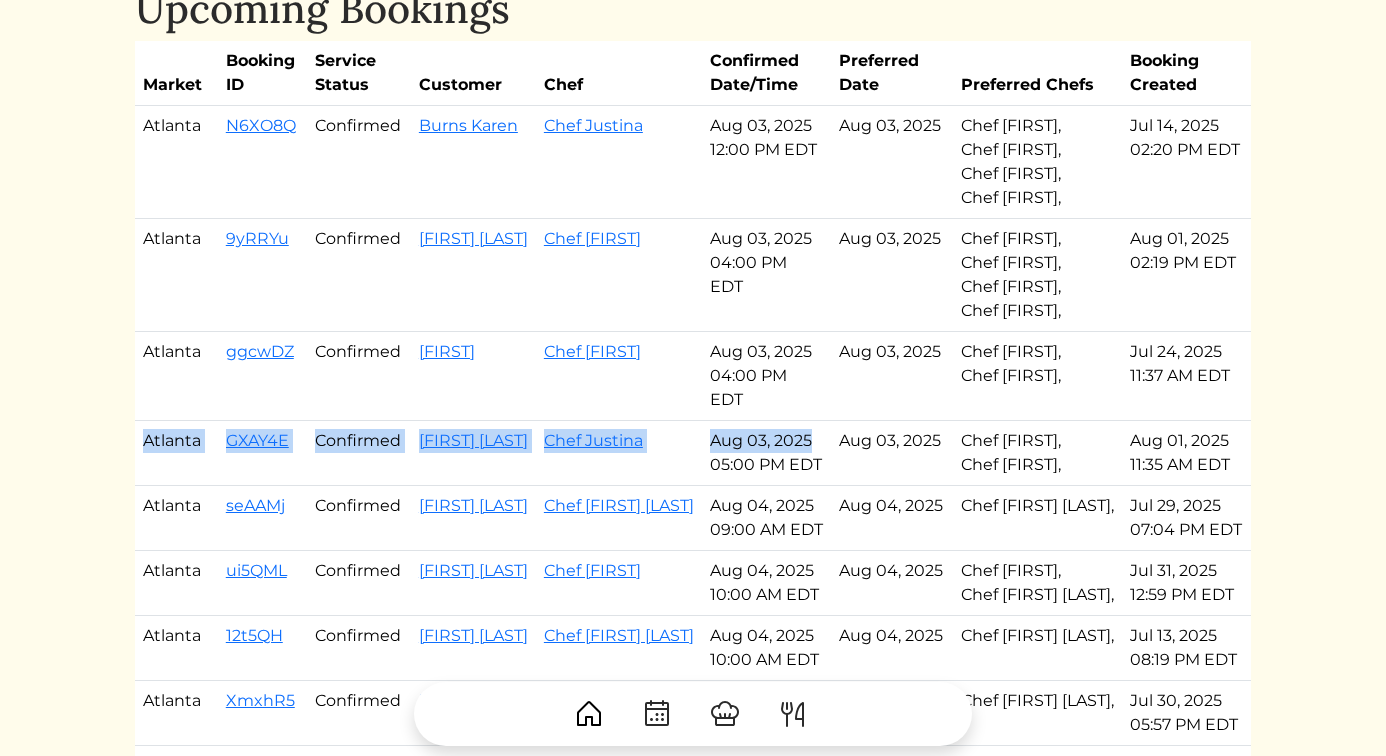 drag, startPoint x: 144, startPoint y: 440, endPoint x: 860, endPoint y: 435, distance: 716.01746 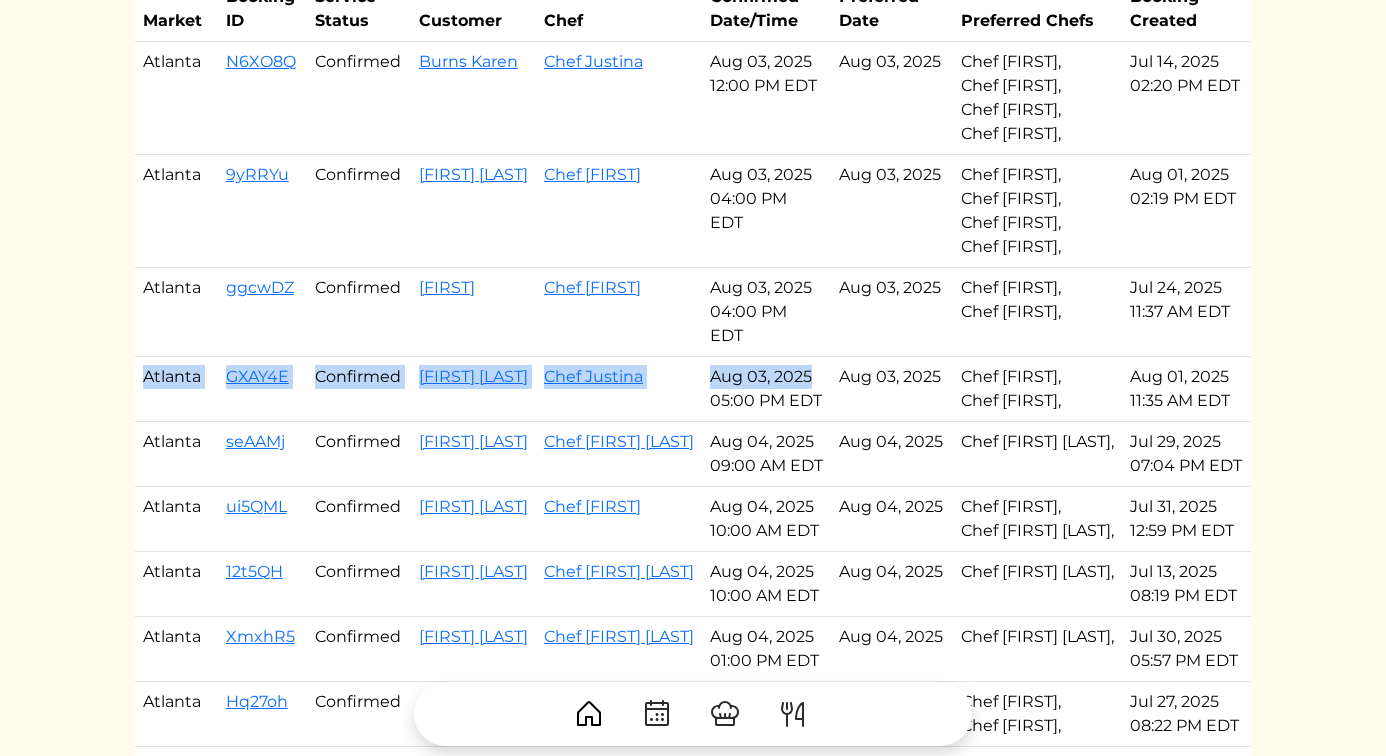 scroll, scrollTop: 131, scrollLeft: 0, axis: vertical 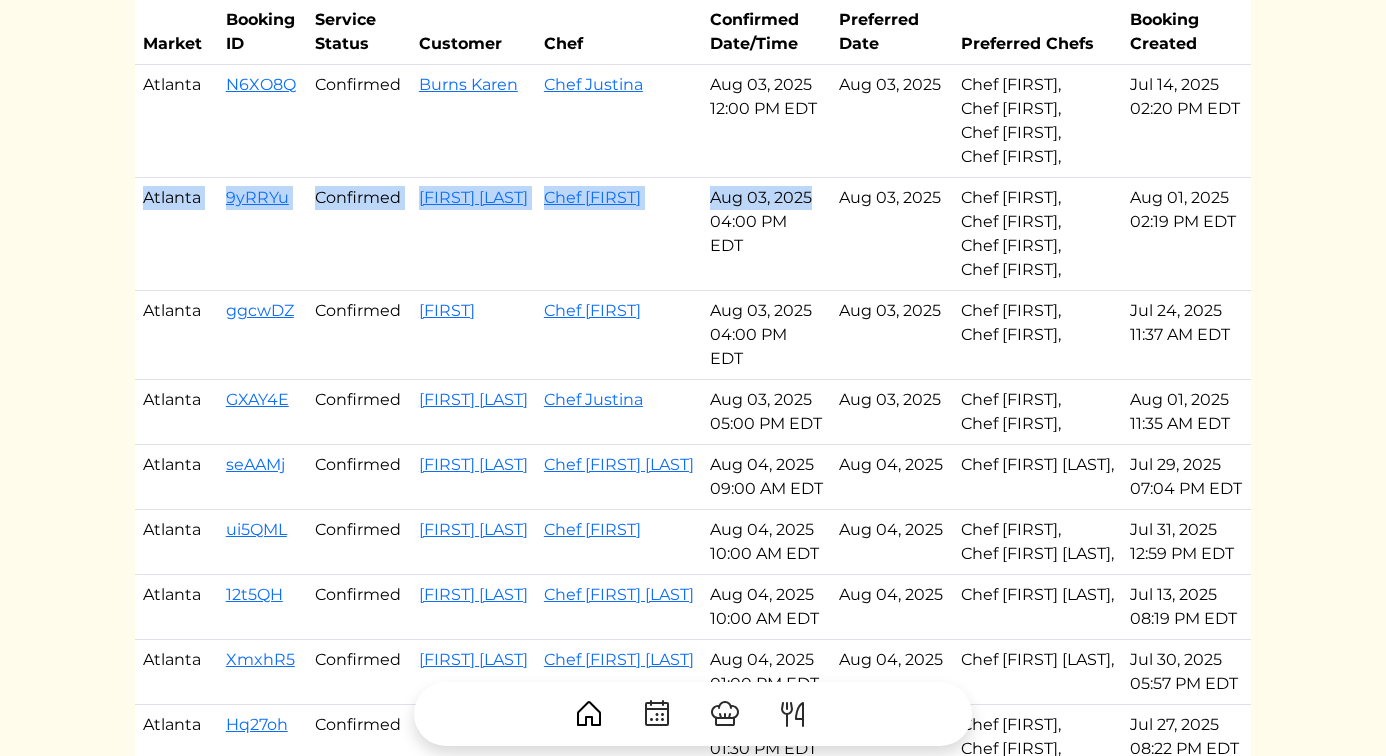 drag, startPoint x: 144, startPoint y: 201, endPoint x: 851, endPoint y: 201, distance: 707 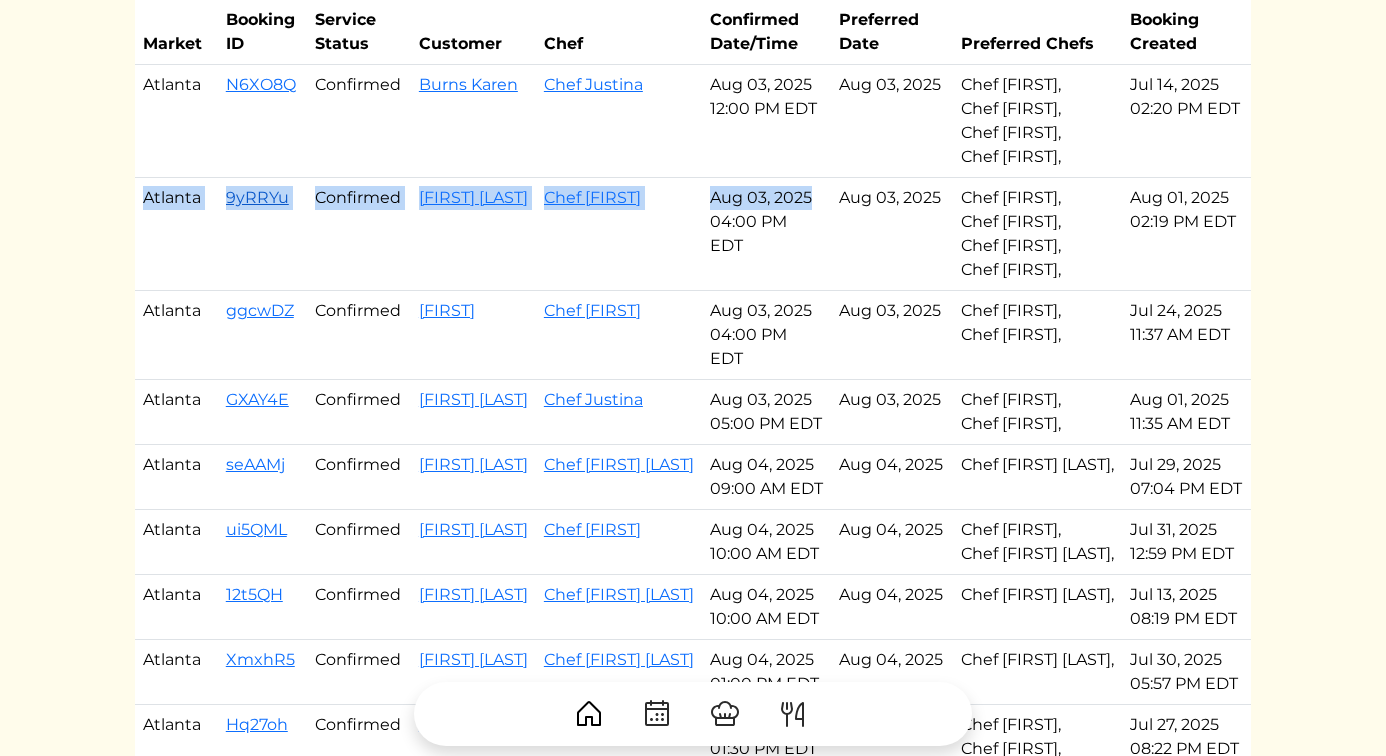 click on "9yRRYu" at bounding box center (257, 197) 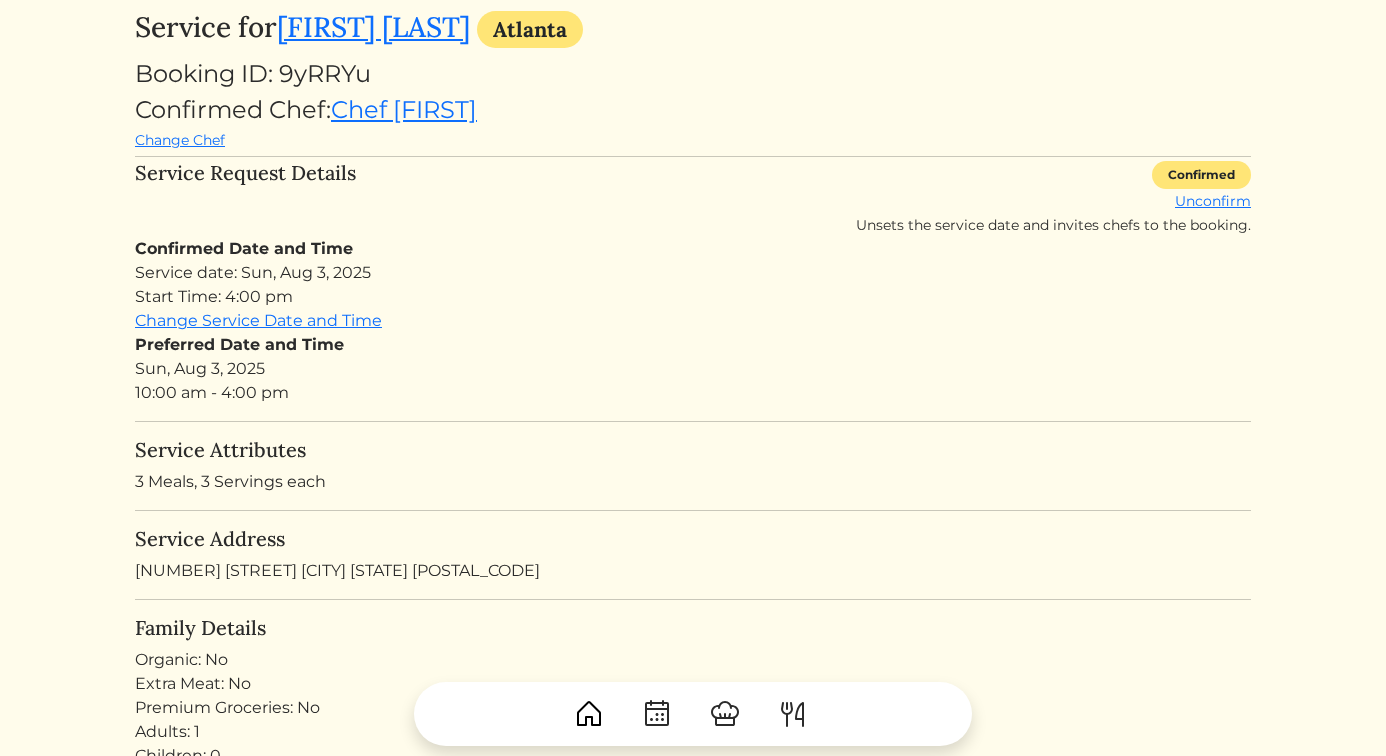 scroll, scrollTop: 113, scrollLeft: 0, axis: vertical 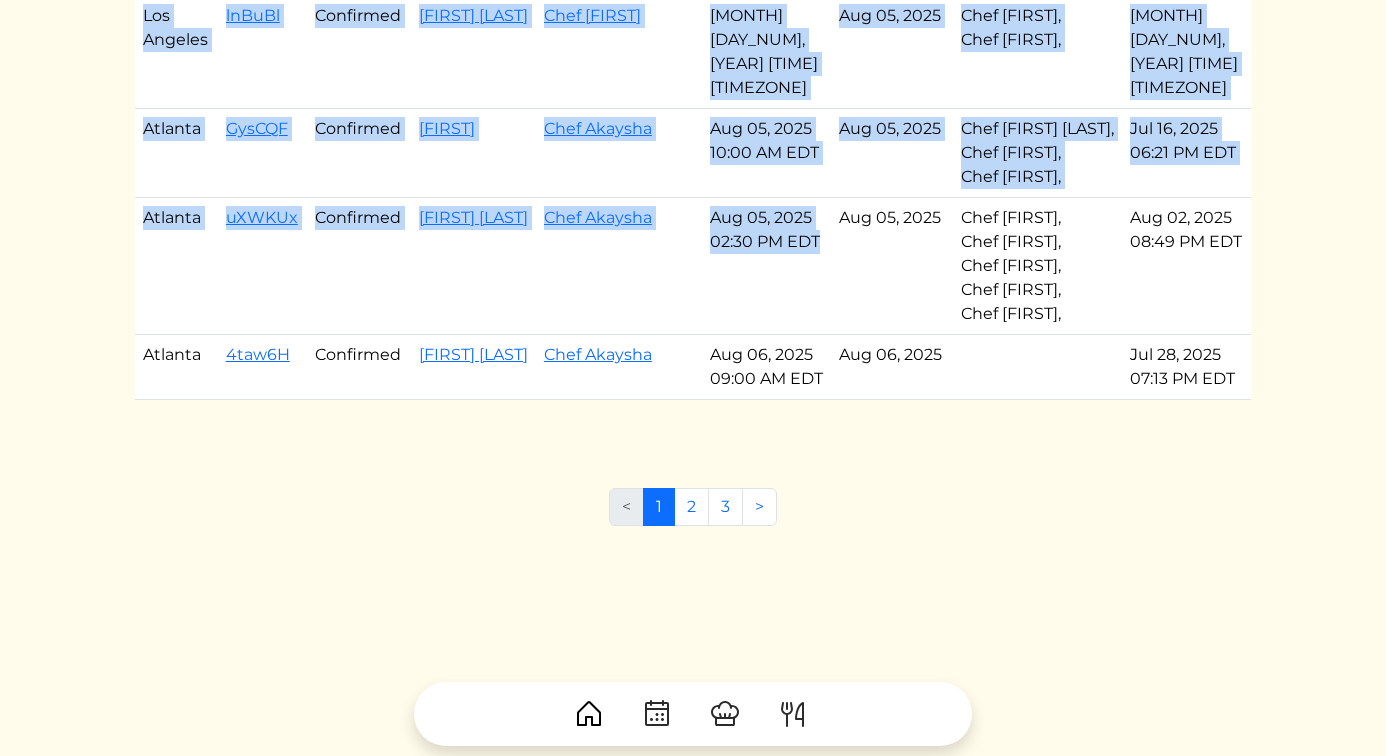 drag, startPoint x: 140, startPoint y: 201, endPoint x: 839, endPoint y: 444, distance: 740.0338 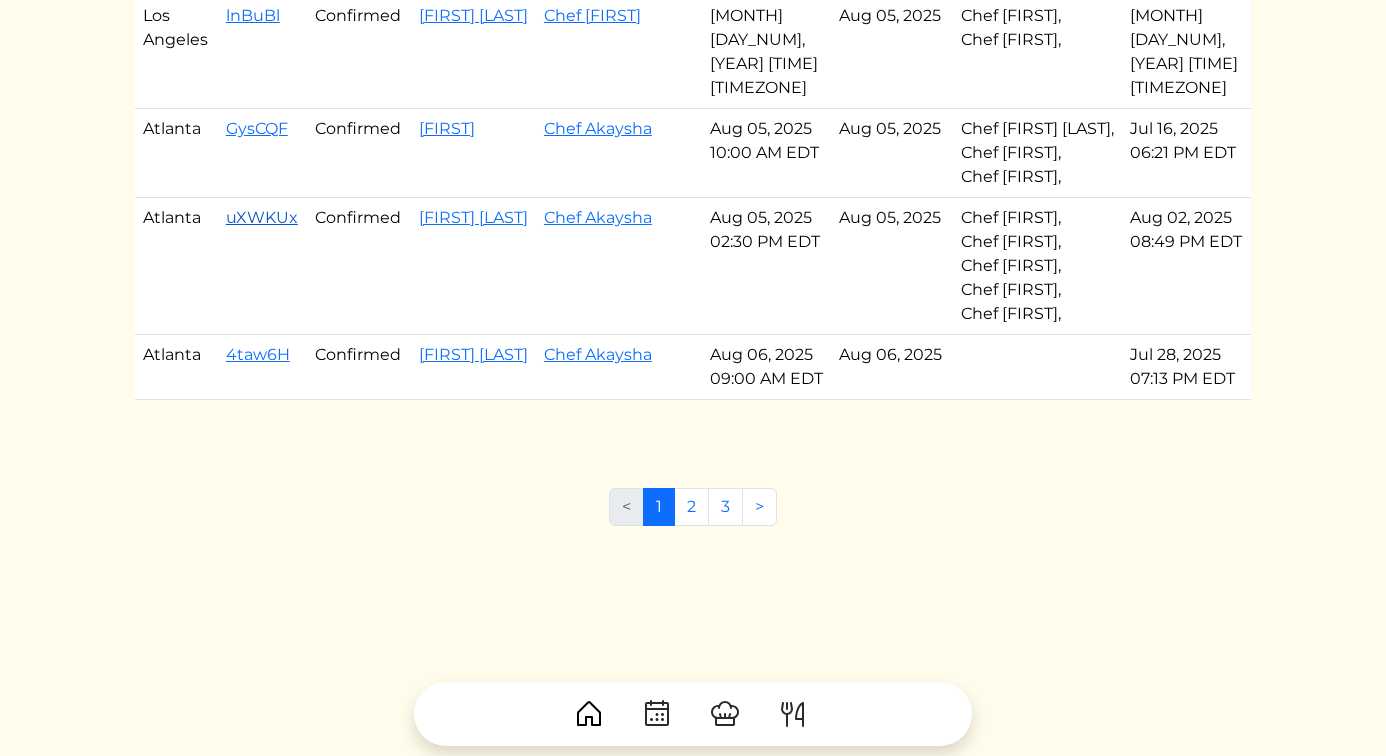 click on "uXWKUx" at bounding box center (262, 217) 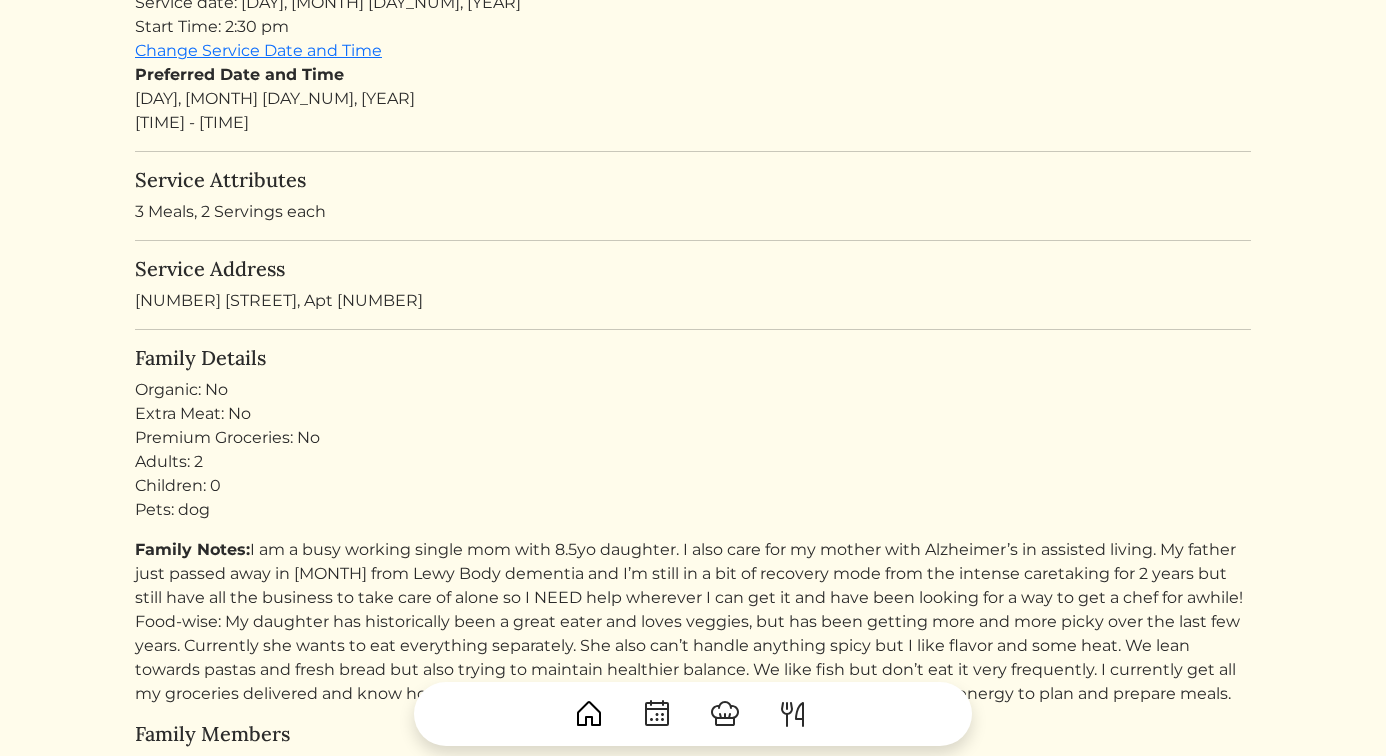 scroll, scrollTop: 0, scrollLeft: 0, axis: both 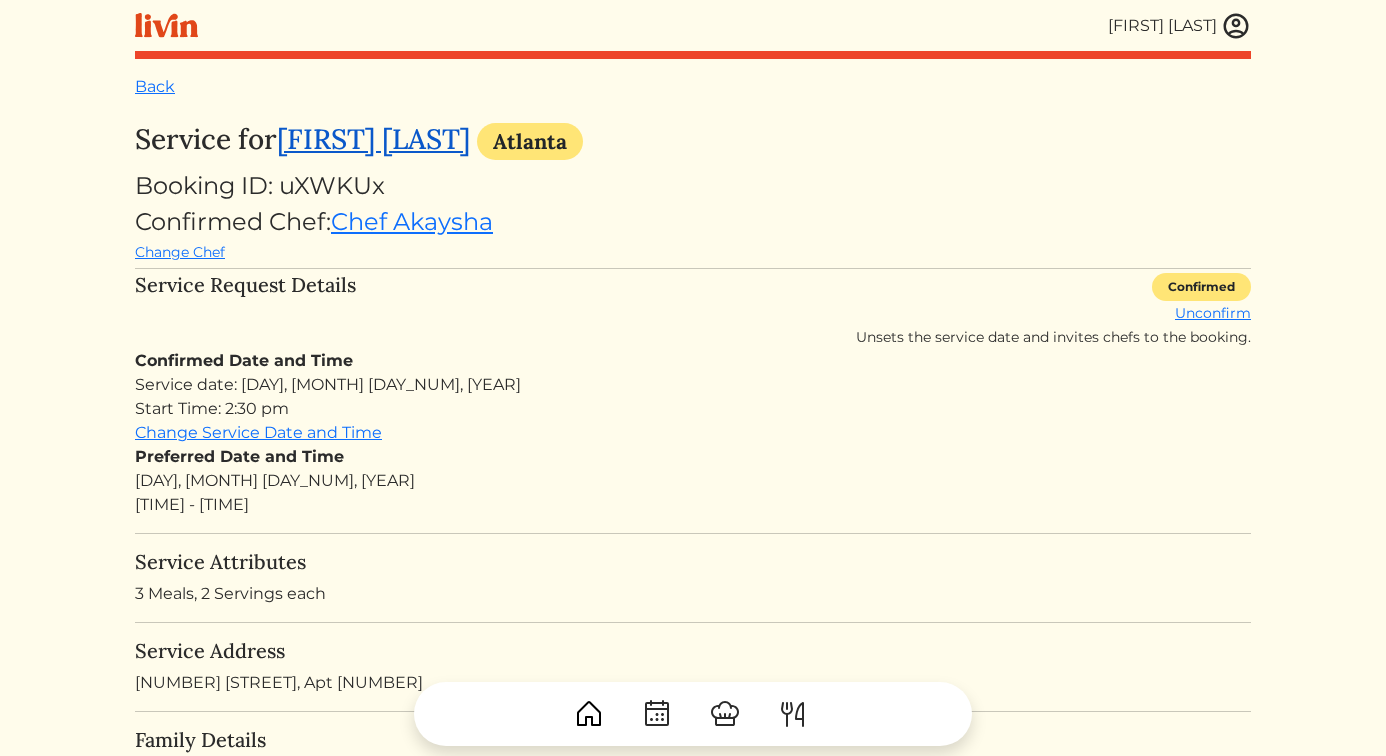 drag, startPoint x: 496, startPoint y: 140, endPoint x: 289, endPoint y: 147, distance: 207.11832 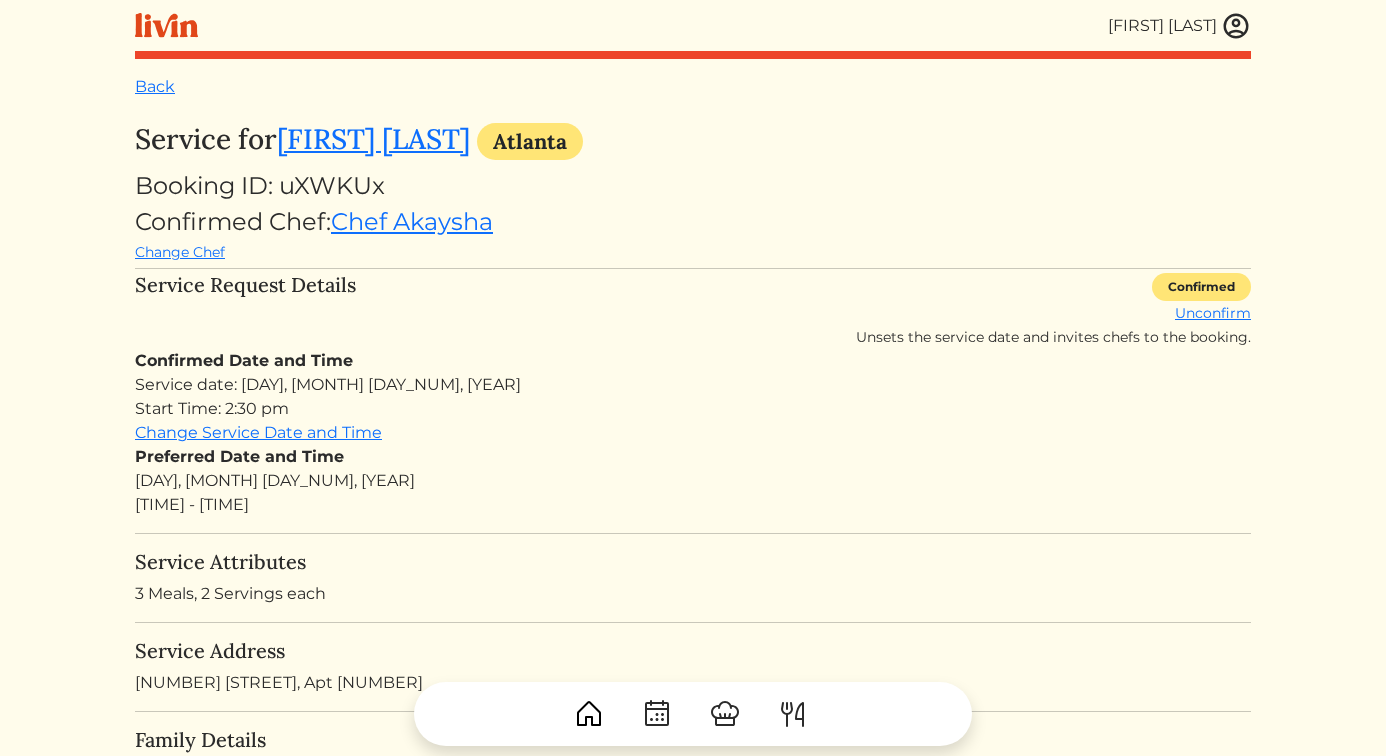 click on "Confirmed Chef:  Chef [FIRST]
Change Chef" at bounding box center [693, 234] 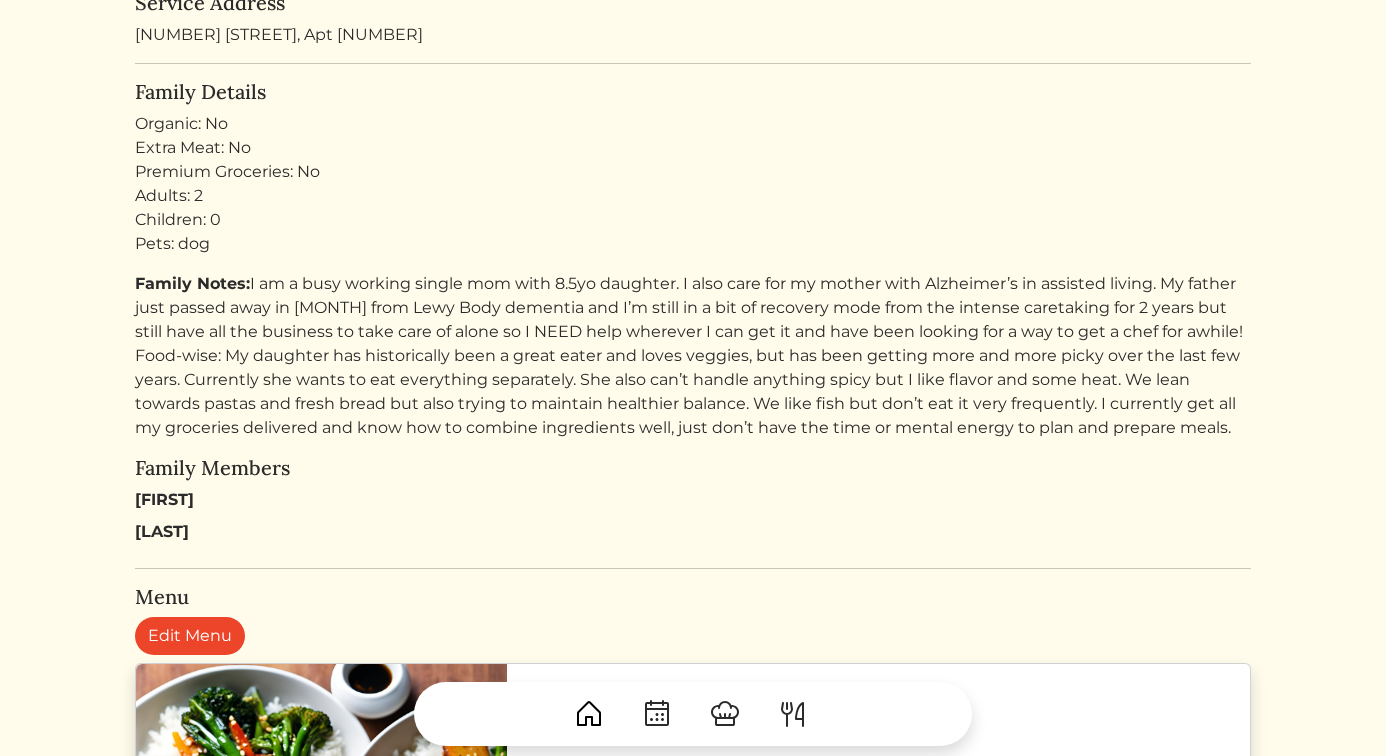 scroll, scrollTop: 0, scrollLeft: 0, axis: both 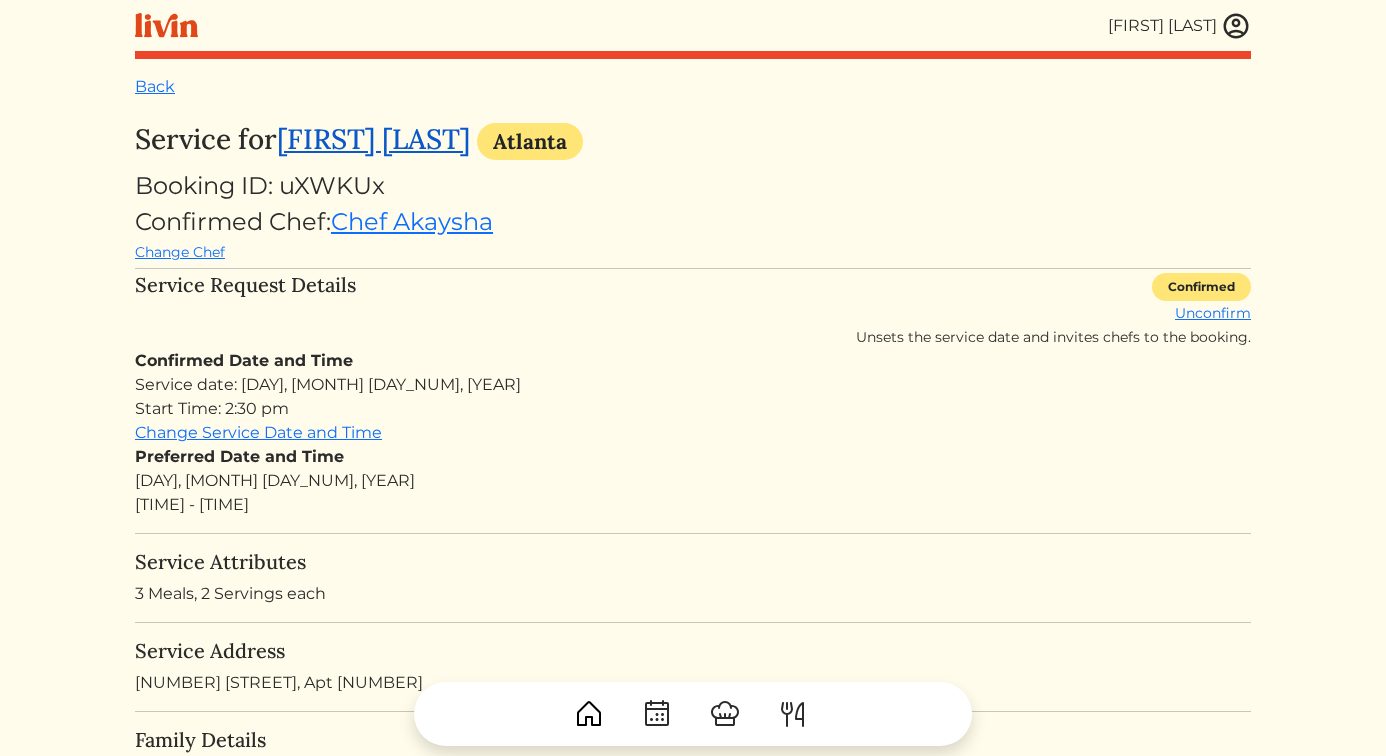 click on "[FIRST] [LAST]" at bounding box center [373, 139] 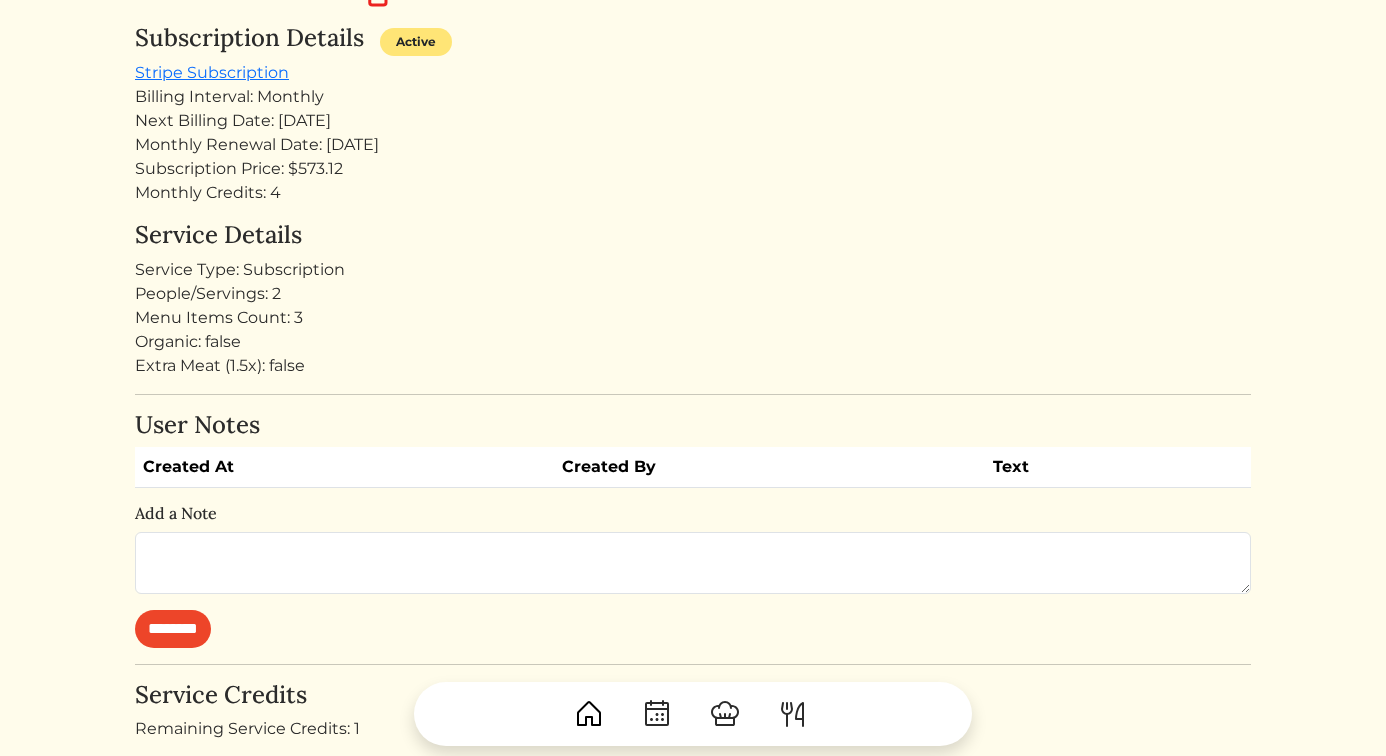 scroll, scrollTop: 328, scrollLeft: 0, axis: vertical 